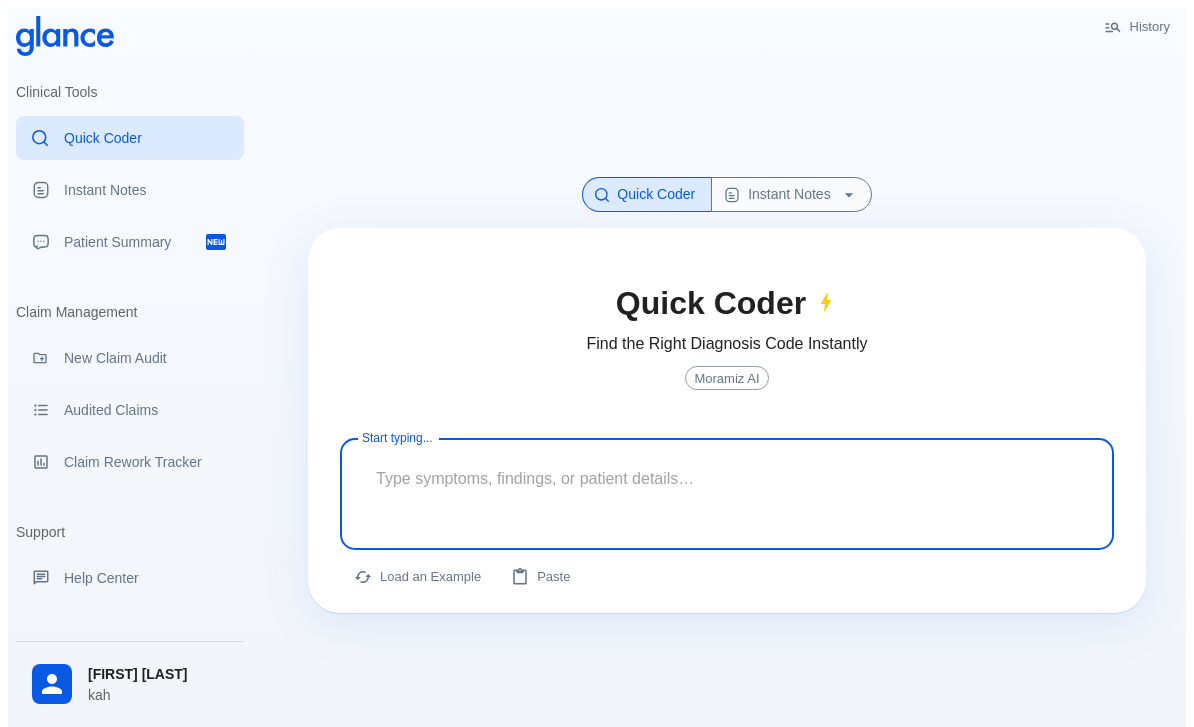 scroll, scrollTop: 0, scrollLeft: 0, axis: both 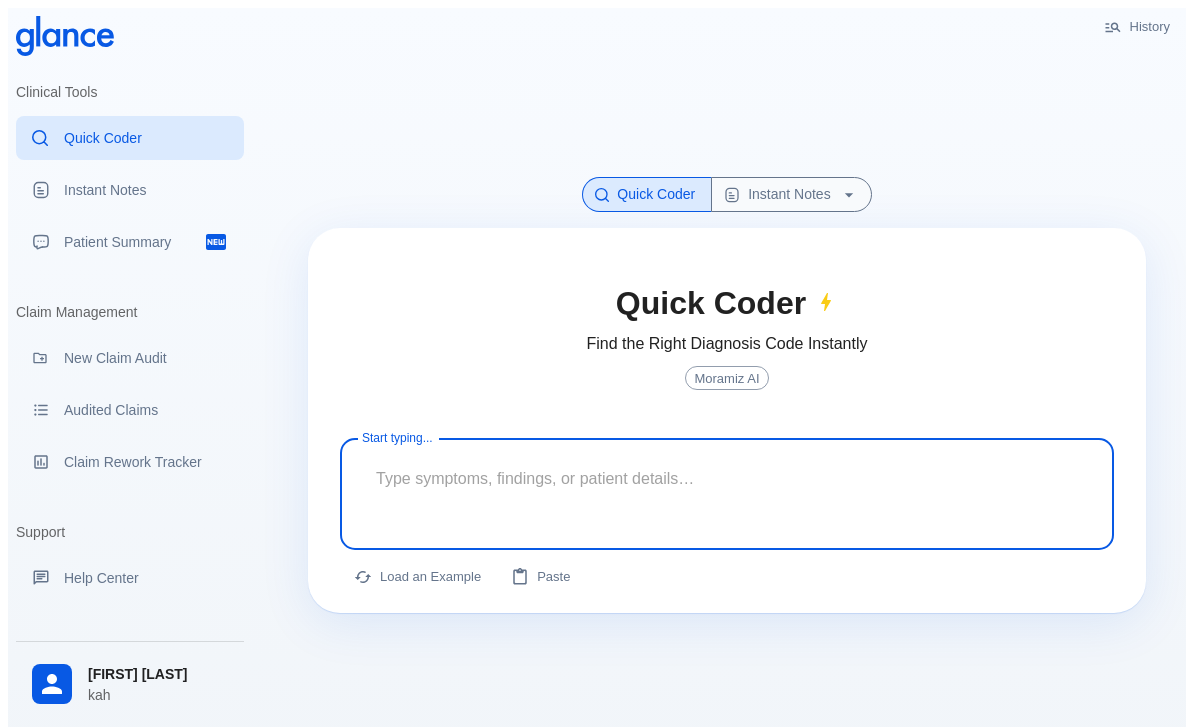 paste on "[AGE] years old boy  unkown,
case of RTA with wound infection
c/o Extensive lower limb degluving injury from thigh till foot with crushed muscle
patient on [DATE]/[MONTH] went to OR for debridemnt and tissue culture taking , showed Acinetobacter baumanni
post [NUMBER]rd session of debridement of necrotic skin and muscles were done on [DATE]-[MONTH]-025 and tissue culture was not sent
patient seen today :
not intubated
had [NUMBER] spikes of fever at [TIME] [TEMP] , at [TIME] [TEMP]
yasterday morning developed a rash over the right gluteal area , seen by derma and their impression is allergic contact dermatitis started on hydrocortisone locally and the rash seems to be improving
labs:
ETT culture showed Acinetobacter baumanni  at ([DATE]/[MONTH])
tissue culture showed  at ([DATE]/[MONTH])
CRP initially at [DATE]/[MONTH] ([NUMBER]) then repeated at [DATE]/[MONTH] ([NUMBER])then repeated ([DATE]/[MONTH]) > [NUMBER]
ESR initially at [DATE]/[MONTH] ([NUMBER]) then repeated at [DATE]/[MONTH] ([NUMBER]) [DATE]/[MONTH] > [NUMBER]
BLOOD CULTURE FORM CENTRAL LINE ([DATE]/[MONTH]): NO GROWTH AFTER [NUMBER] HRS
BLOOD CULTURE FROM PERIPHERAL LINE ([DATE]/[MONTH]): NO GROWTH AFTER [NUMBER] HRS
URI..." 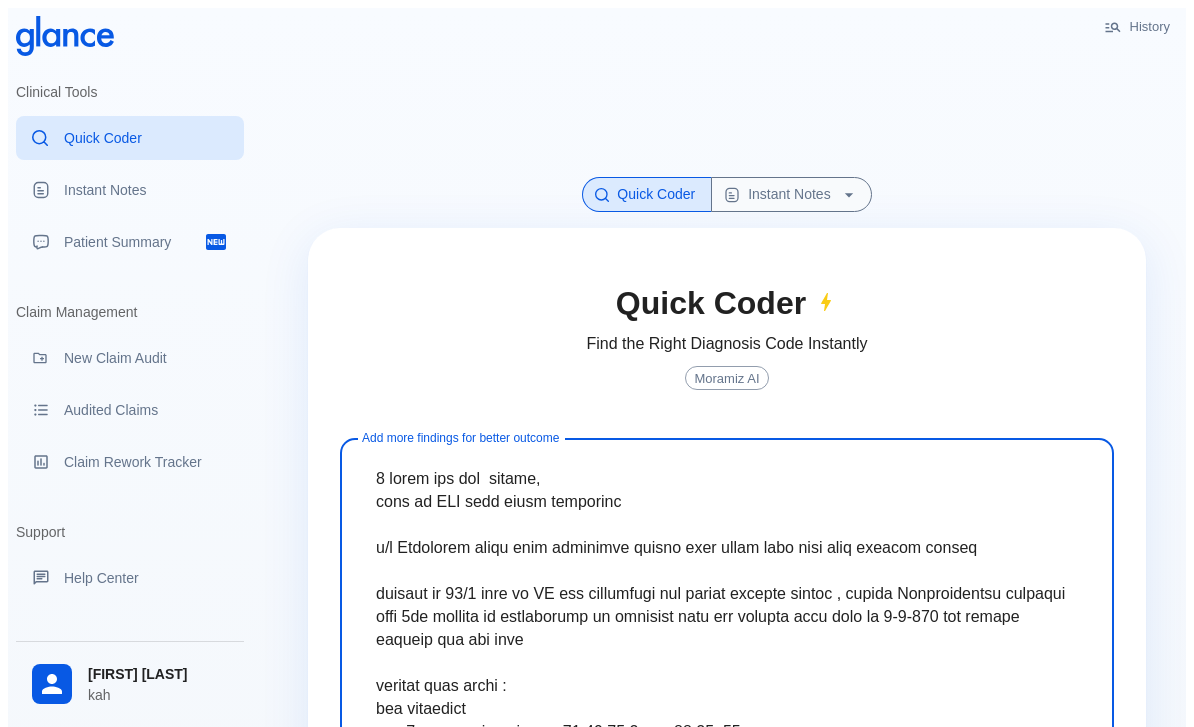 scroll, scrollTop: 904, scrollLeft: 0, axis: vertical 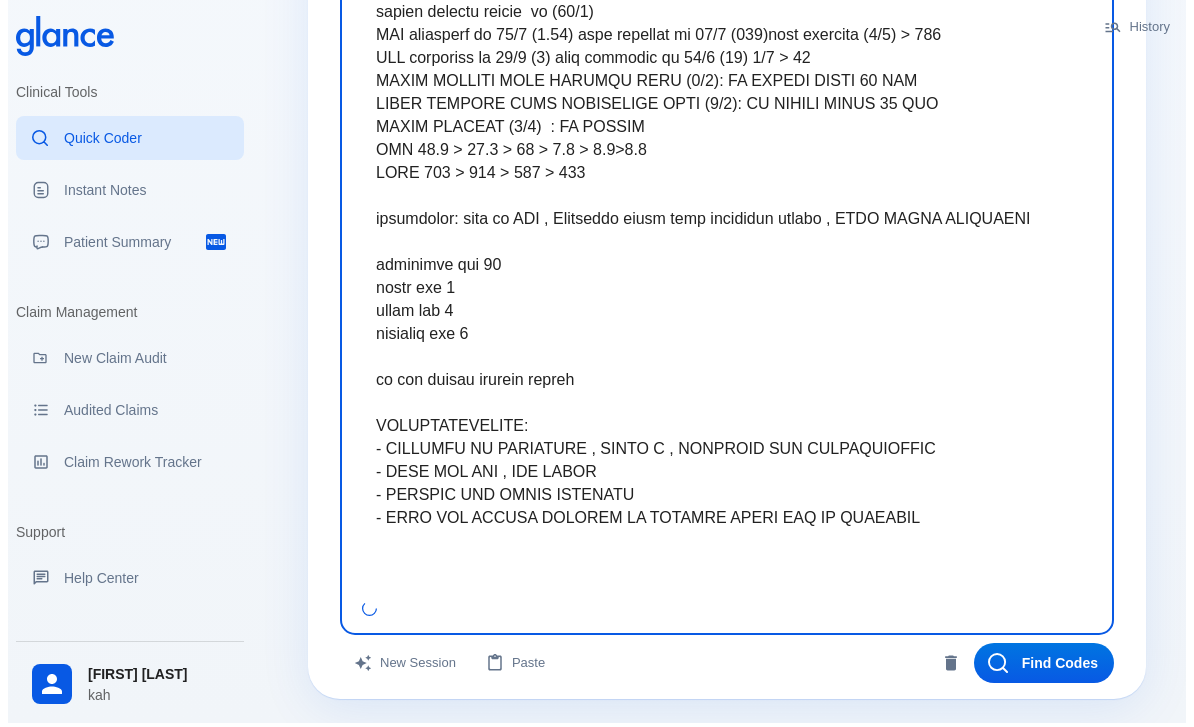 paste on "This is a [AGE] years old boy
Presented with  hx of pedestrian RTA.
Case of Extensive lower limb  injury  from thigh till foot with crushed muscle, Debridement done by  plastic team.
# Problem list:
1-Right parietal bone fracture with overlying small subgaleal hematoma
2-Minimal left lung contusion
3- Grade I hepatic contusion
4-resolved hypotension;  reccived [NUMBER] times NS bolus and [NUMBER] times RL bolous with epinephren and [NUMBER] PRBCS.
5-  Resolved coagulopathy
6-  Resolved AKI CR [NUMBER]>[NUMBER]> [NUMBER]
7- Resolved hypokalemia reccived [NUMBER]x kcl bolus
8-  Tissue culture showed acinetobacter baumannii on ([DATE]/[MONTH])
9-  abnormal movement ( Myoclonus) in bilateral hands, and hx of tonic clonic movements.
Patient seen today:
CNS: GCS [NUMBER]/[NUMBER] off sedation. pupils reactive bilaterally [NUMBER] mm
pt still have myoclunuse movements in hands bilaterally.
No tonic clonic movements.
? Neurology consultation done regarding the hands abnormal movement: their impression it is like,y traumatic myoclonus or focal motor seizure for EEG..." 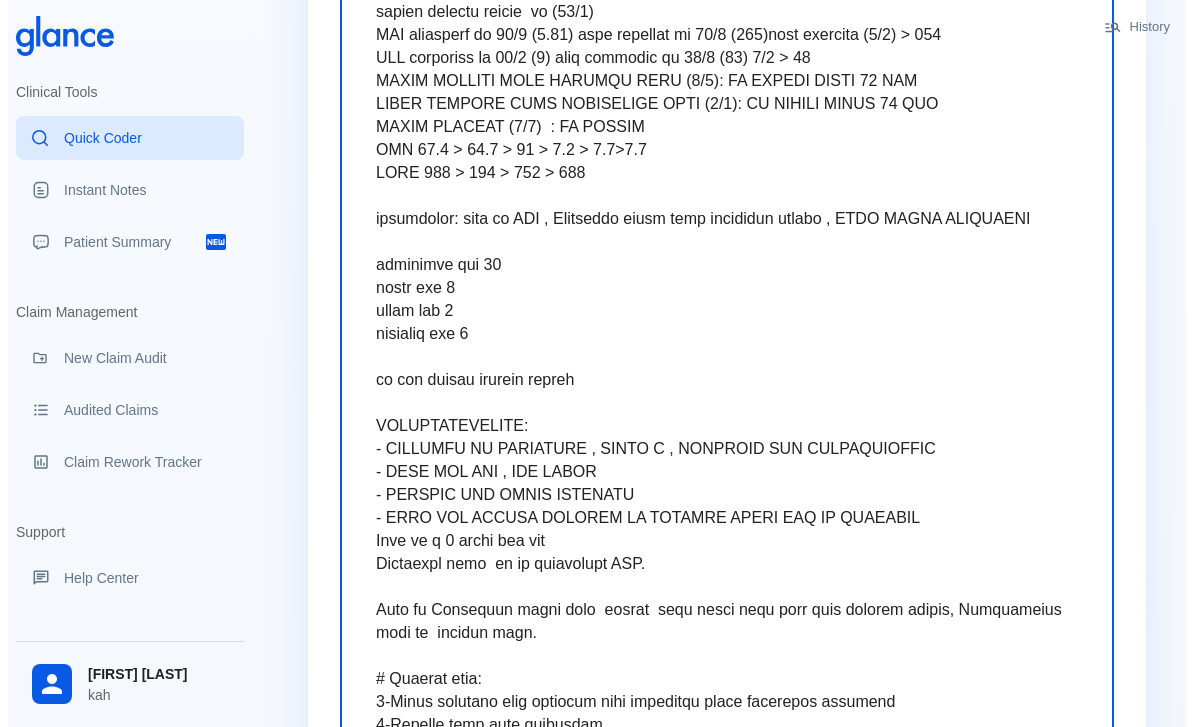 scroll, scrollTop: 2675, scrollLeft: 0, axis: vertical 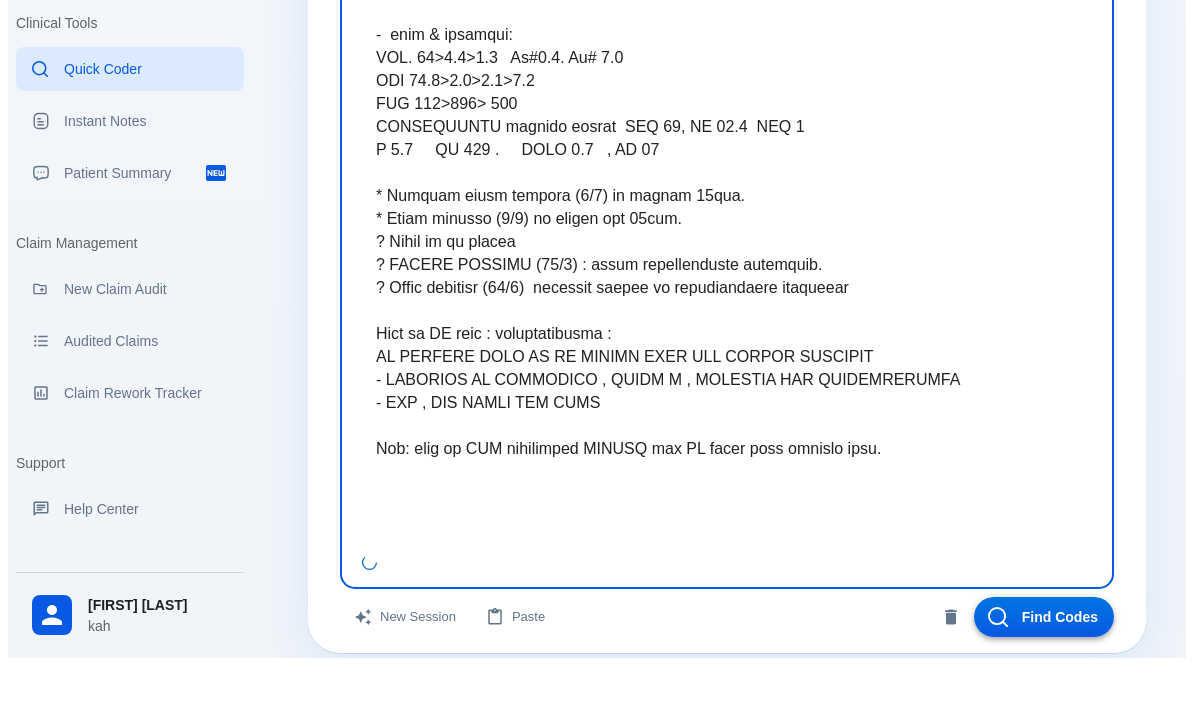 click on "Find Codes" at bounding box center (1044, 686) 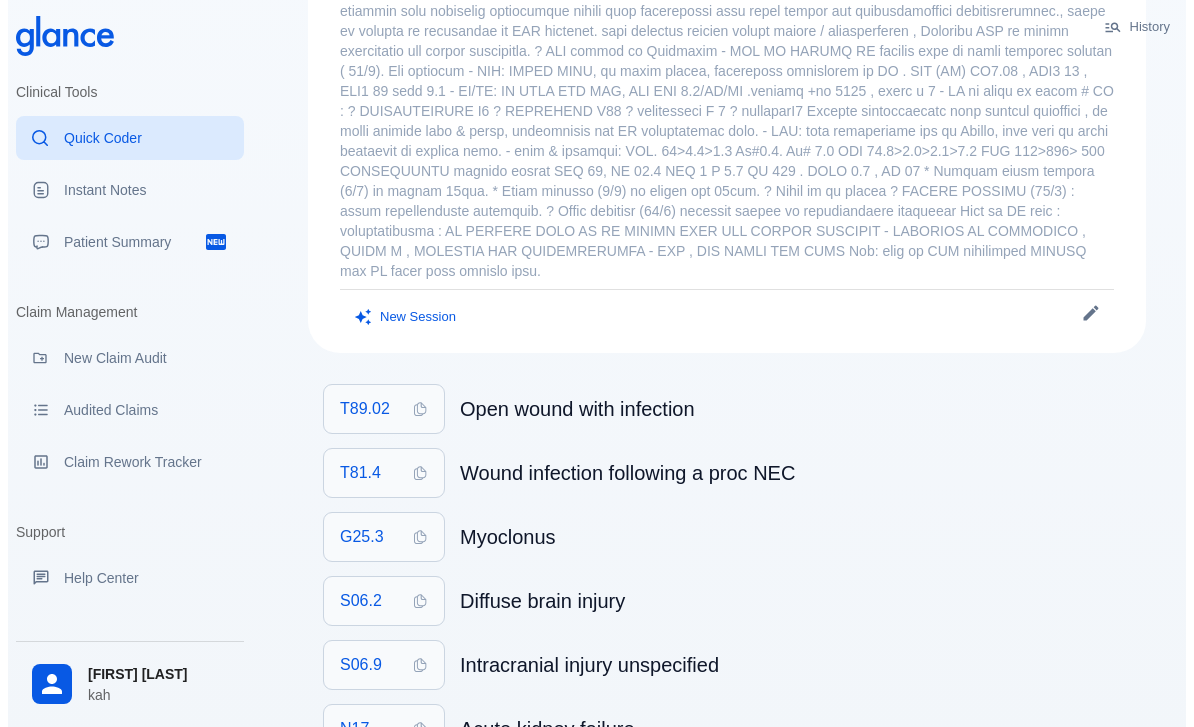 scroll, scrollTop: 573, scrollLeft: 0, axis: vertical 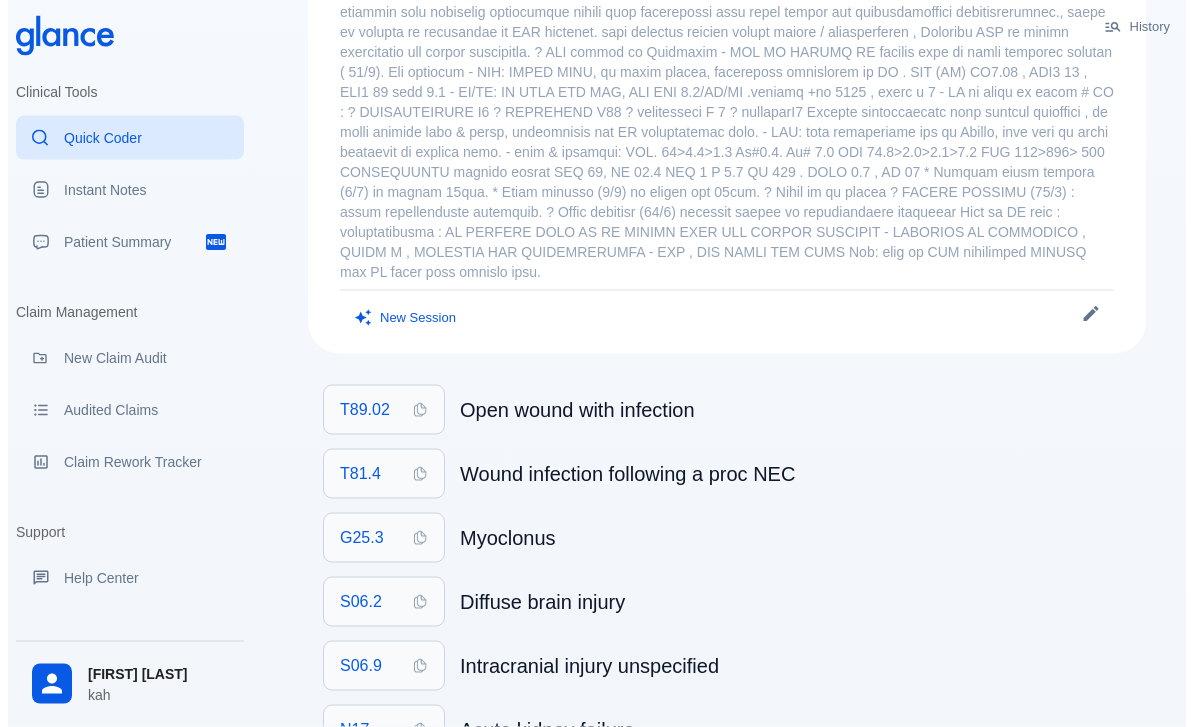 click at bounding box center (727, -88) 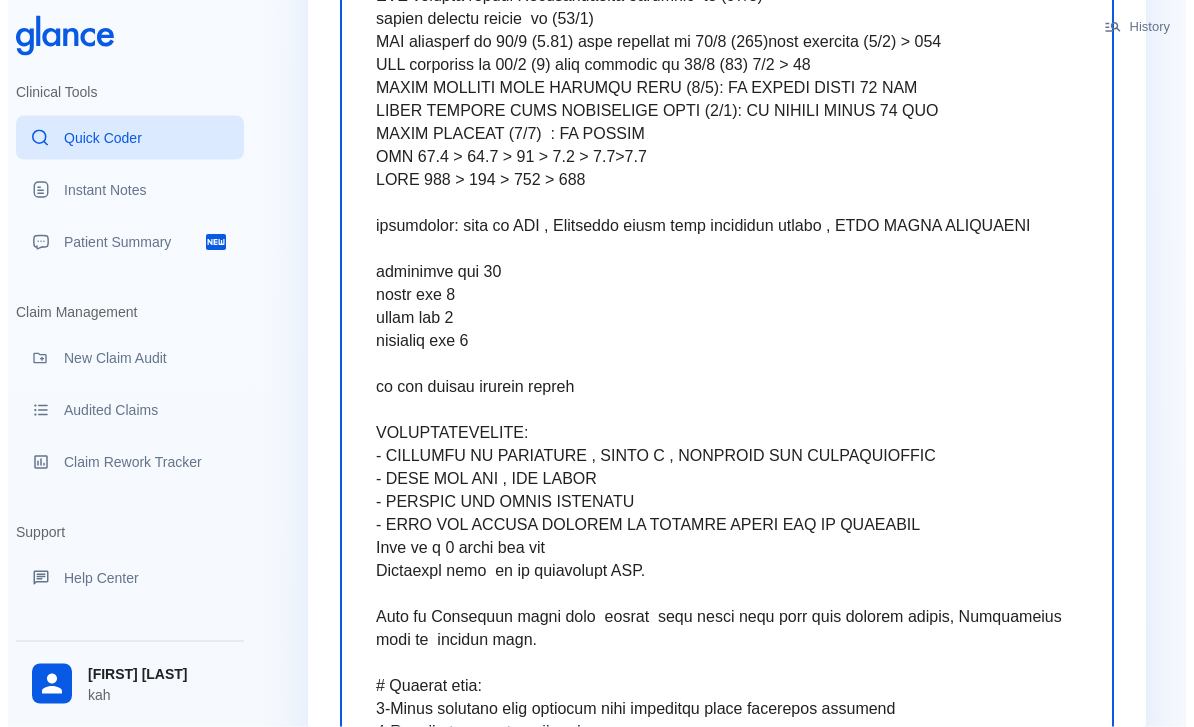 scroll, scrollTop: 0, scrollLeft: 0, axis: both 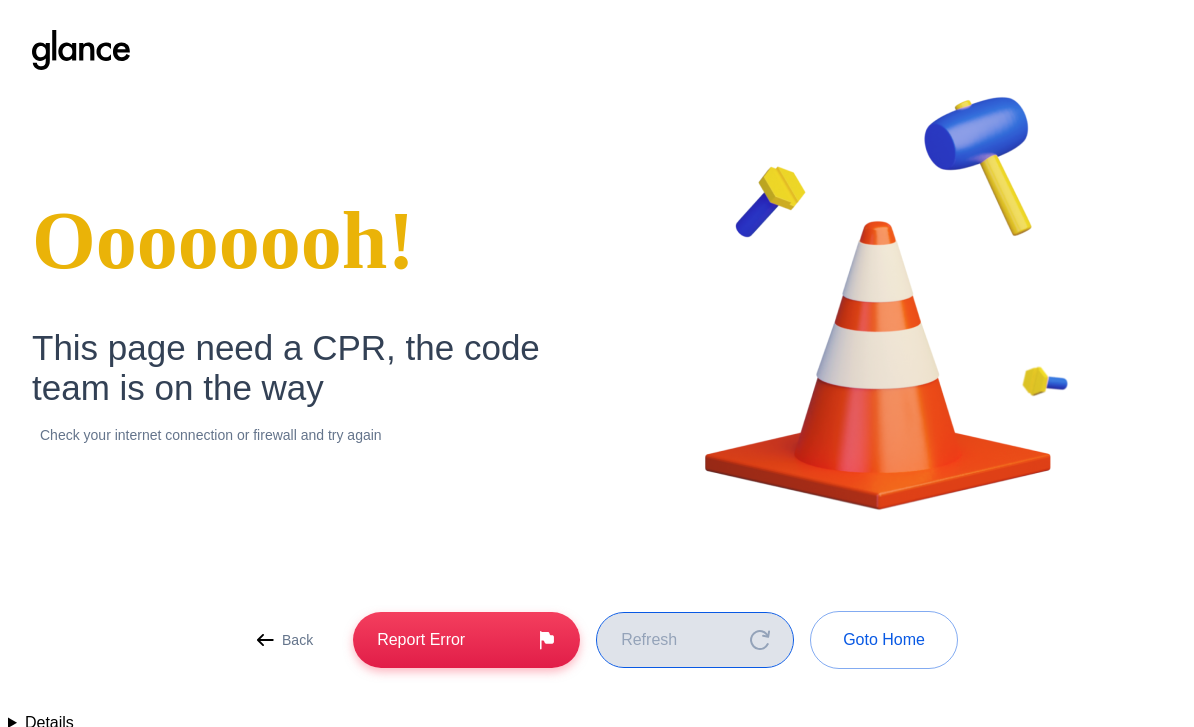 click on "Refresh" at bounding box center [695, 640] 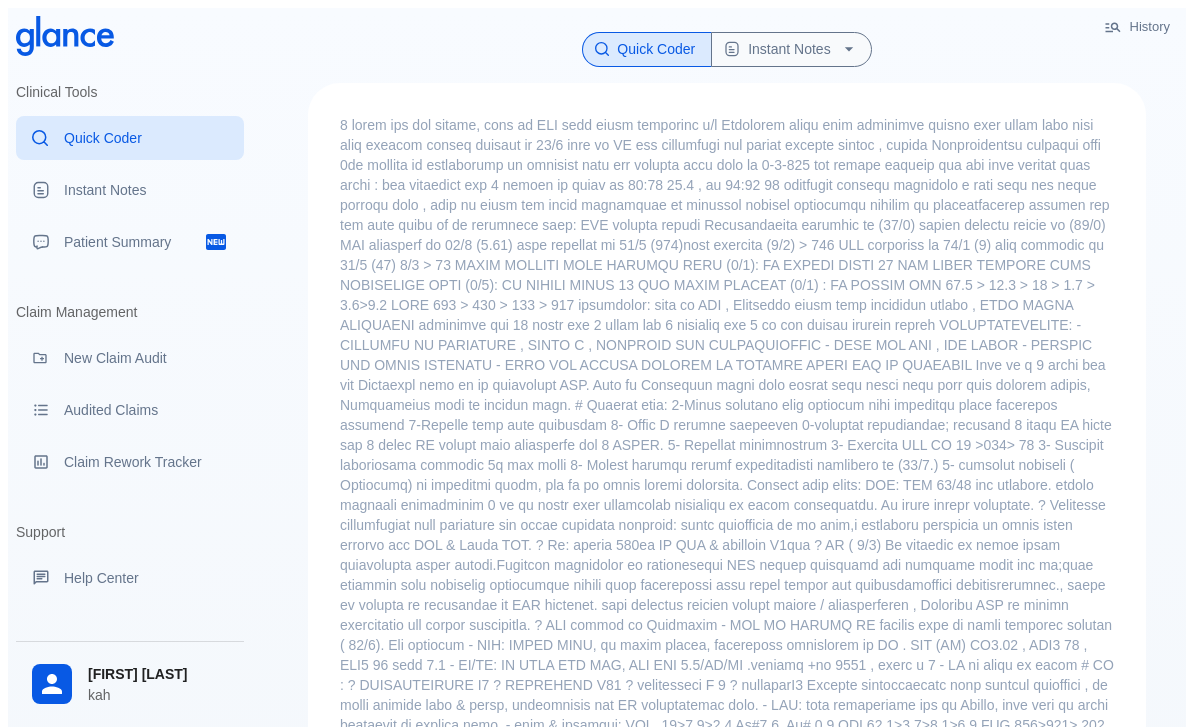 scroll, scrollTop: 0, scrollLeft: 0, axis: both 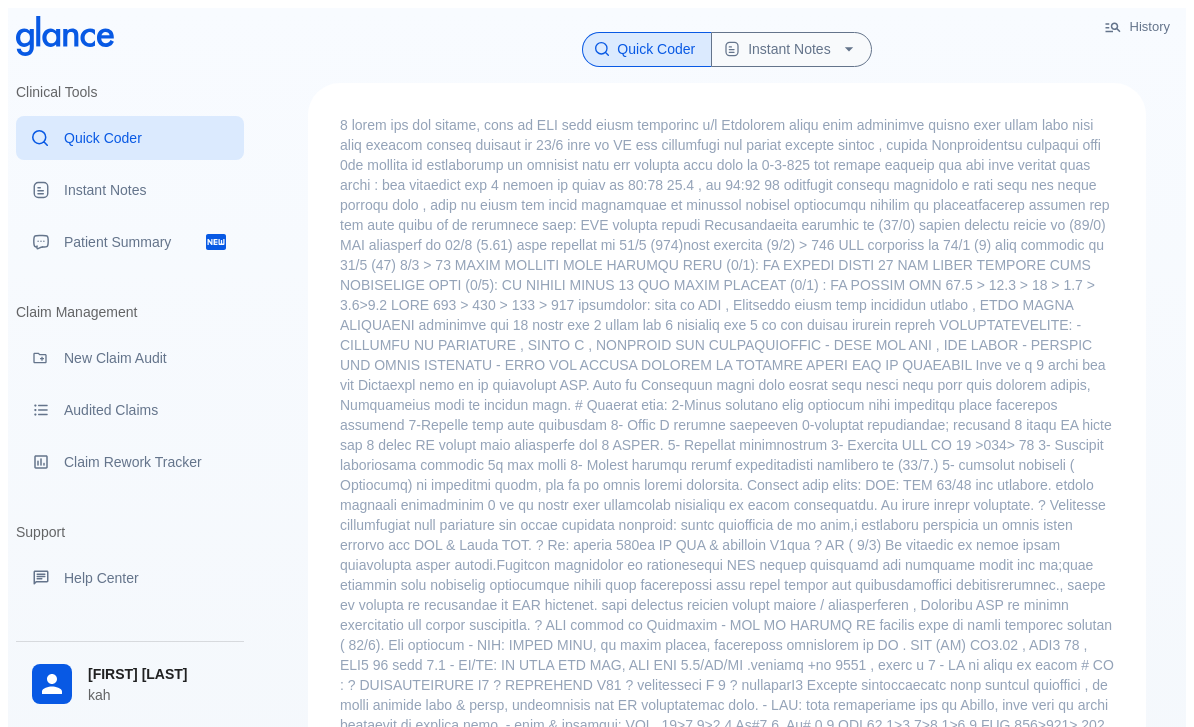 click at bounding box center (727, 485) 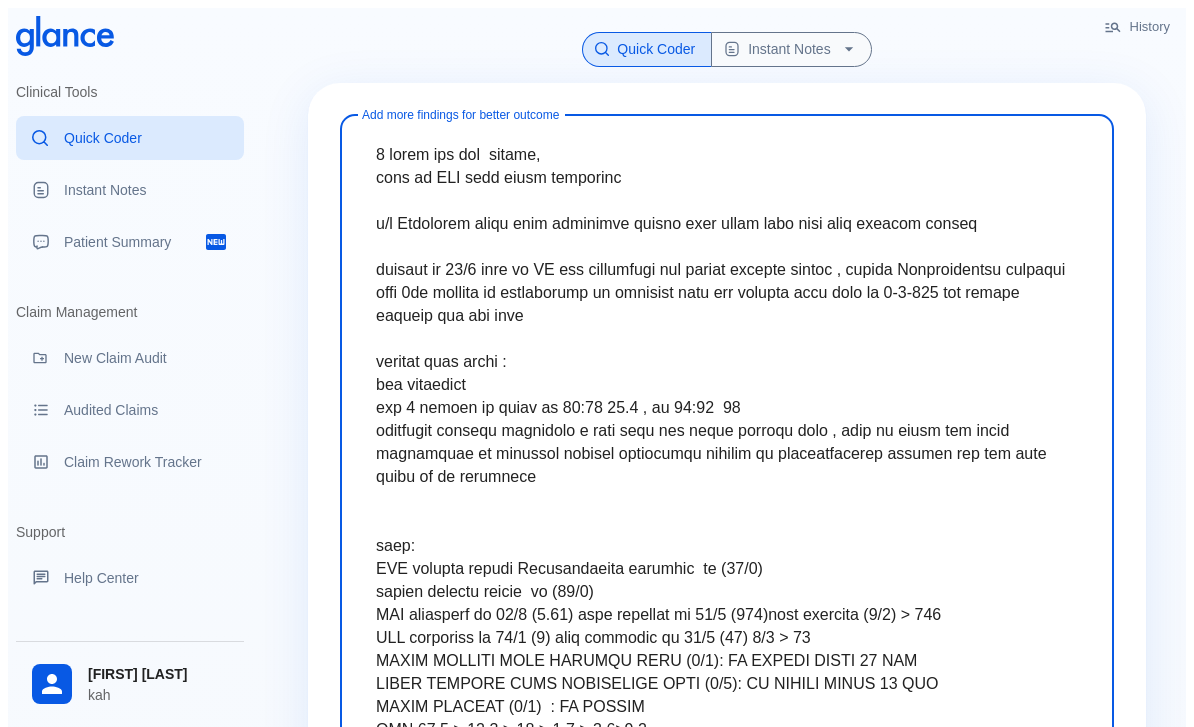 click at bounding box center (727, 1546) 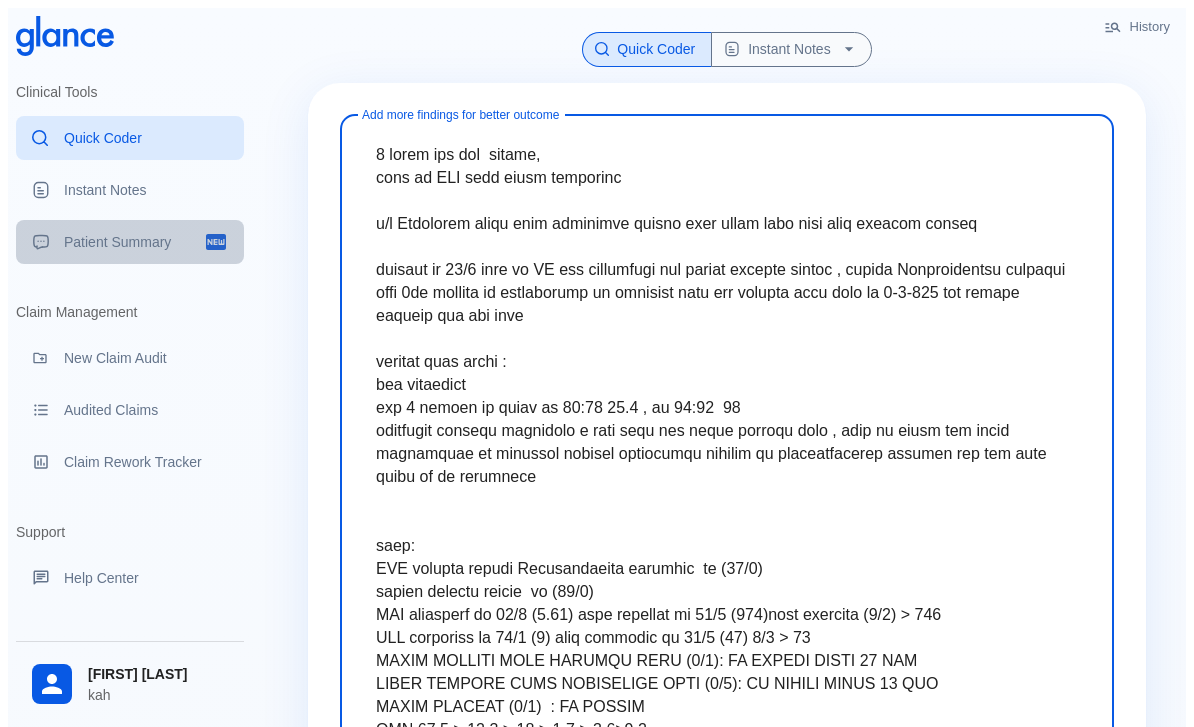 click on "Patient Summary" at bounding box center (134, 242) 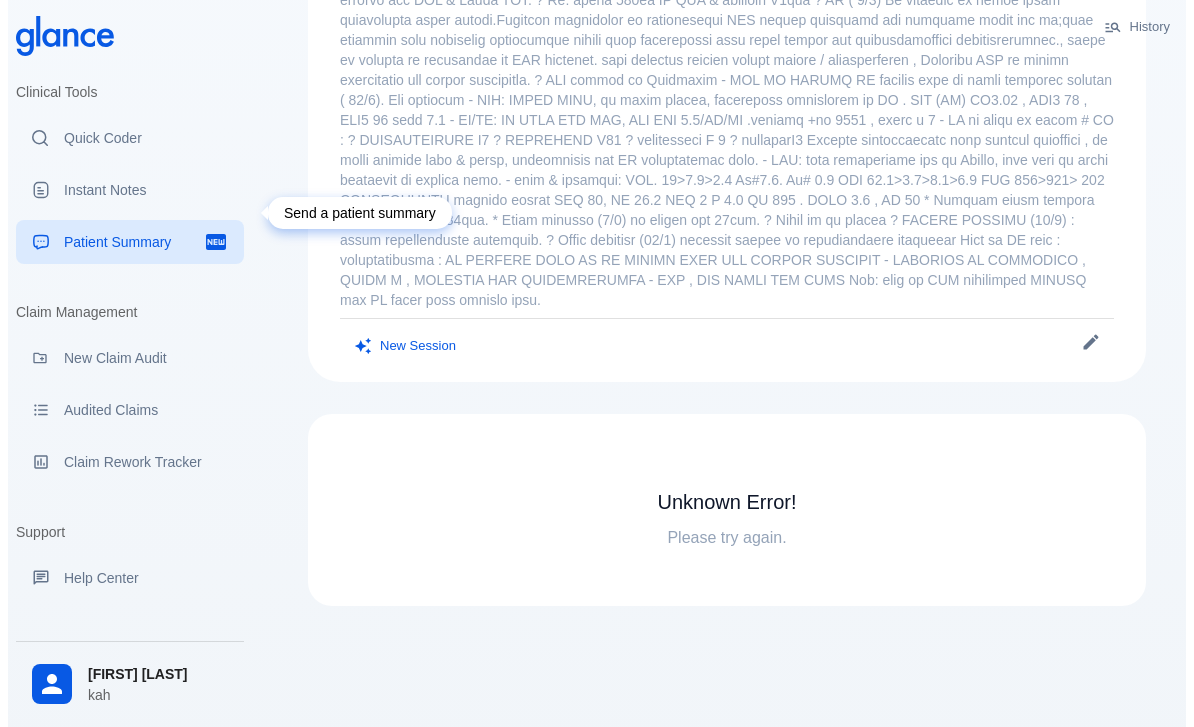 scroll, scrollTop: 574, scrollLeft: 0, axis: vertical 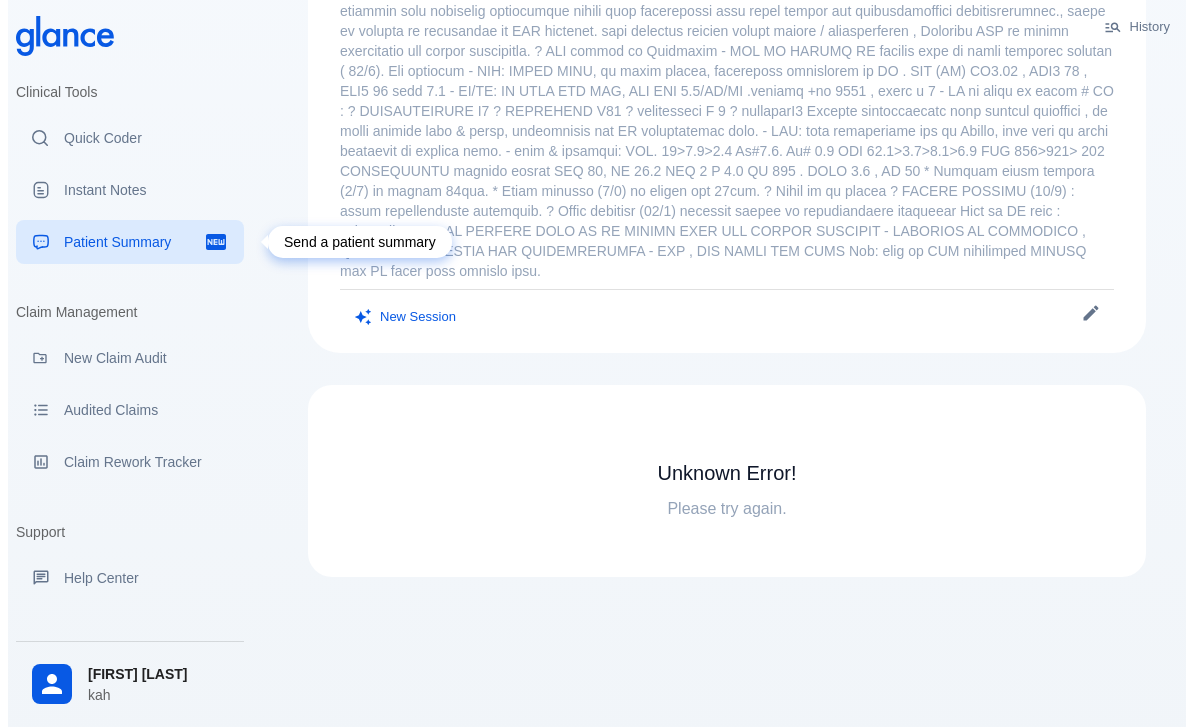 click on "New Session" at bounding box center (406, 317) 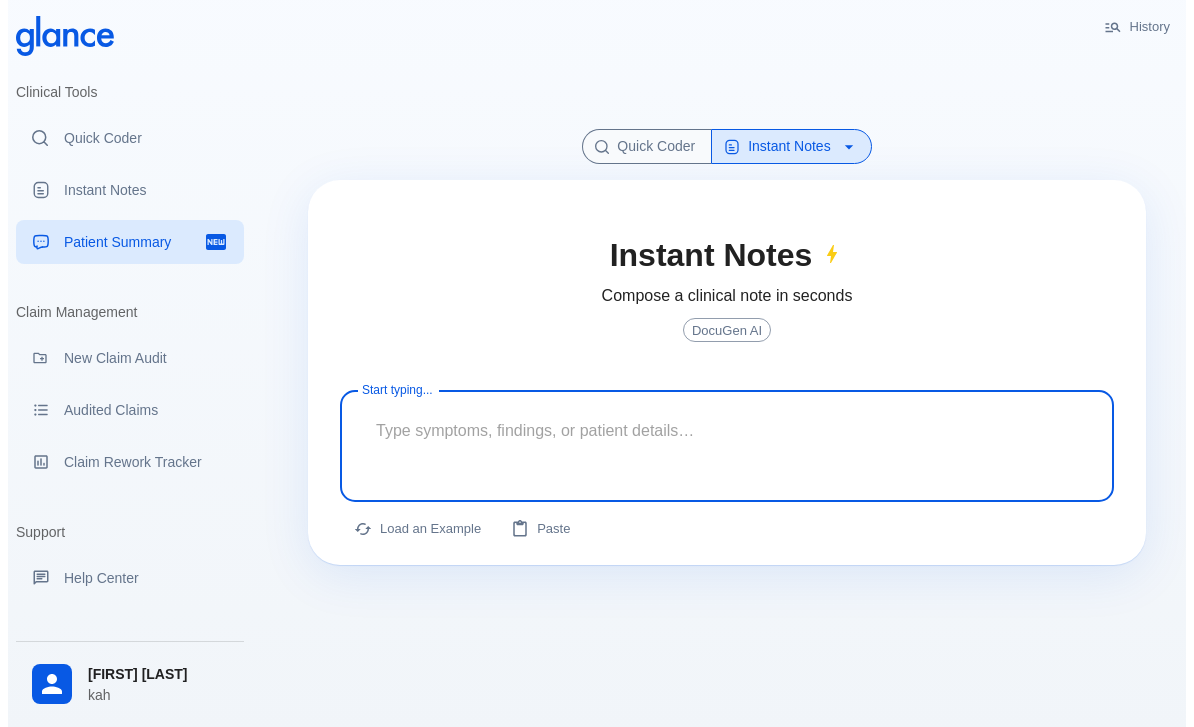 click at bounding box center [727, 430] 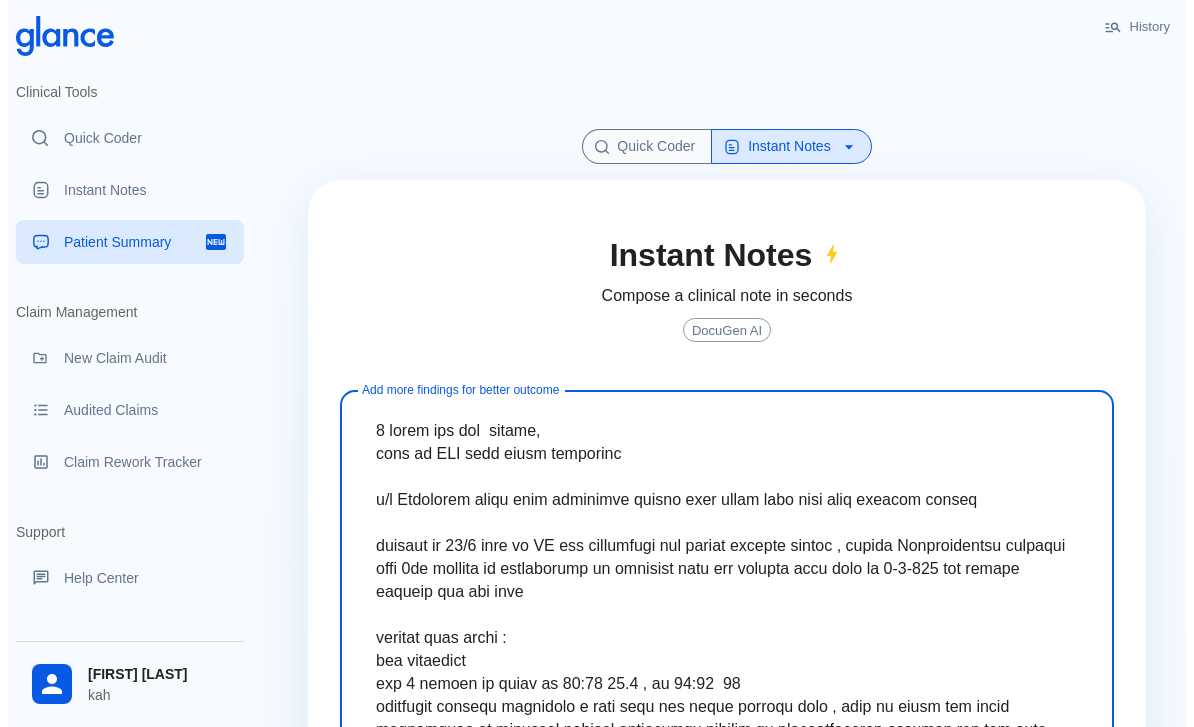 scroll, scrollTop: 2698, scrollLeft: 0, axis: vertical 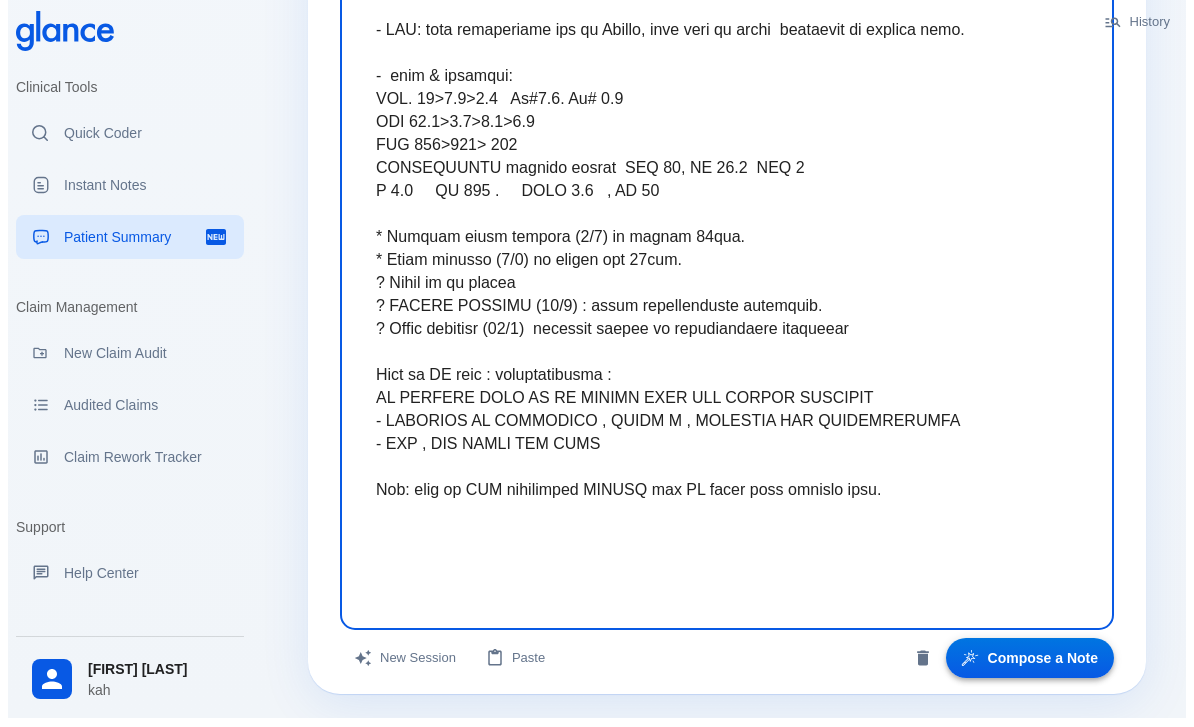 click on "Compose a Note" at bounding box center [1030, 663] 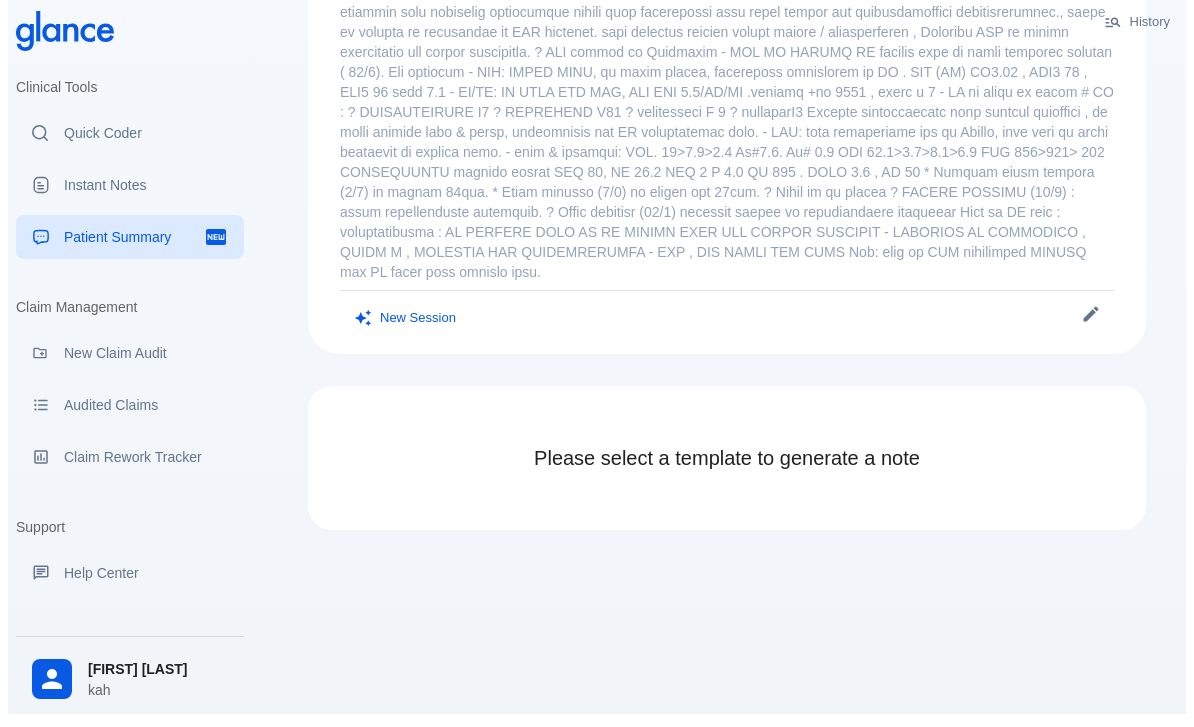 scroll, scrollTop: 526, scrollLeft: 0, axis: vertical 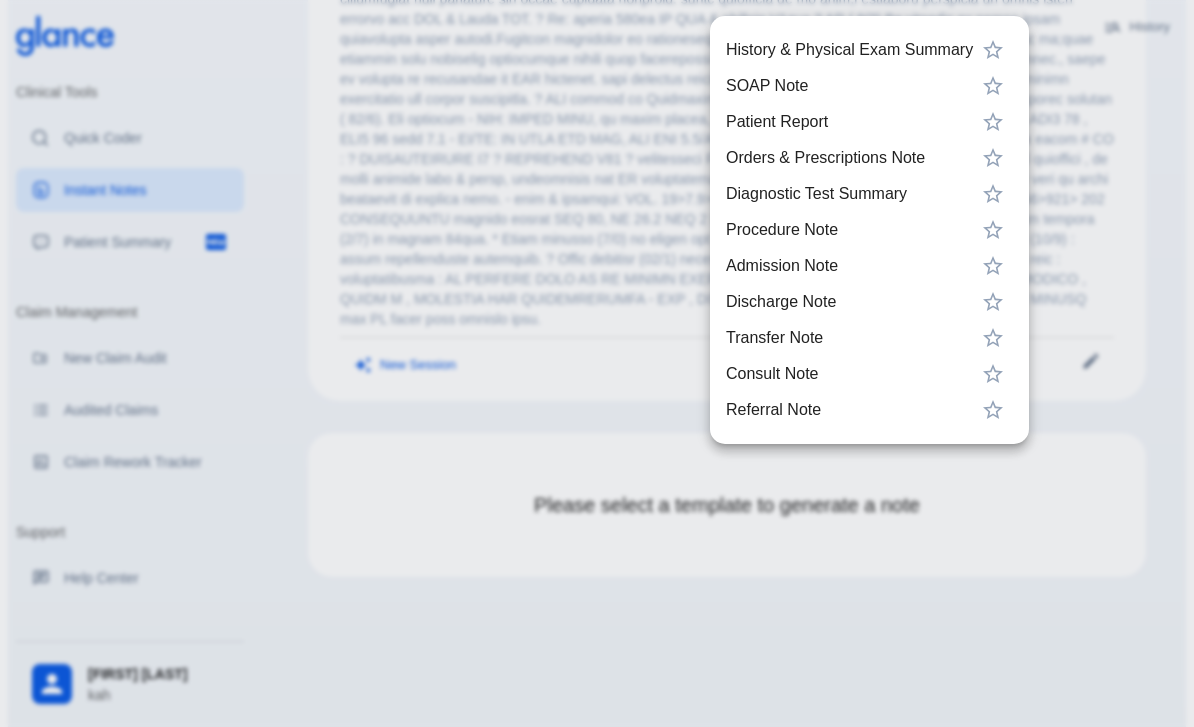 click on "History & Physical Exam Summary" at bounding box center (849, 50) 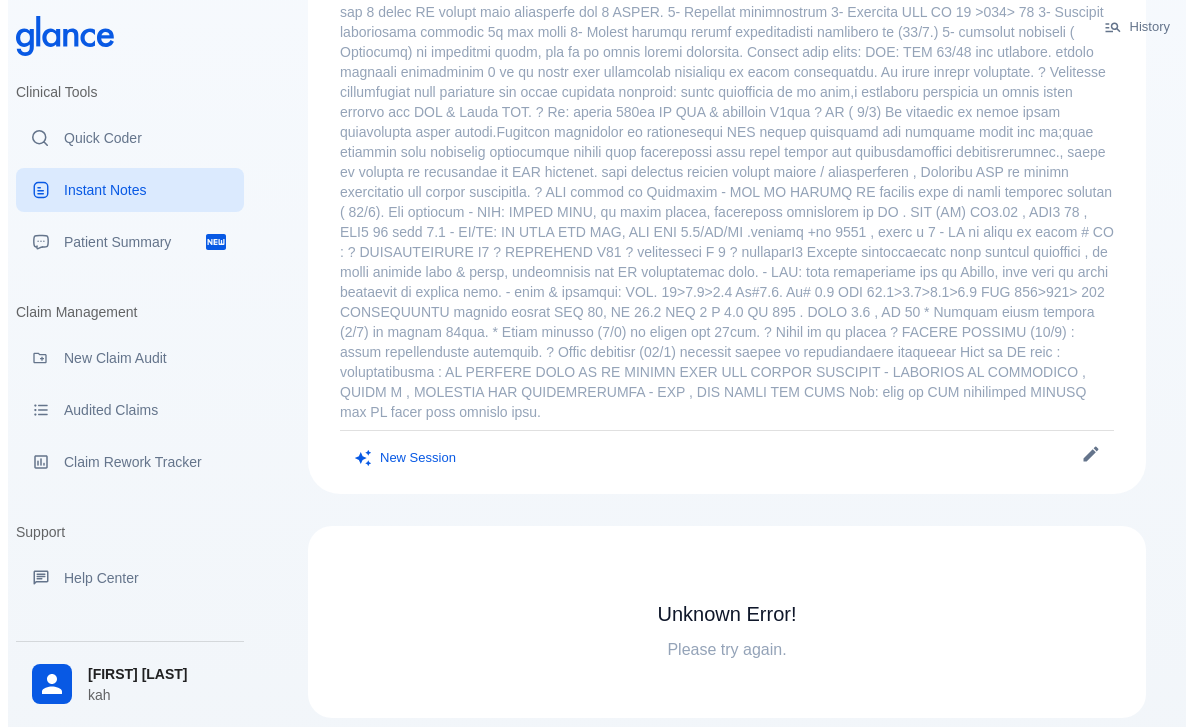 scroll, scrollTop: 479, scrollLeft: 0, axis: vertical 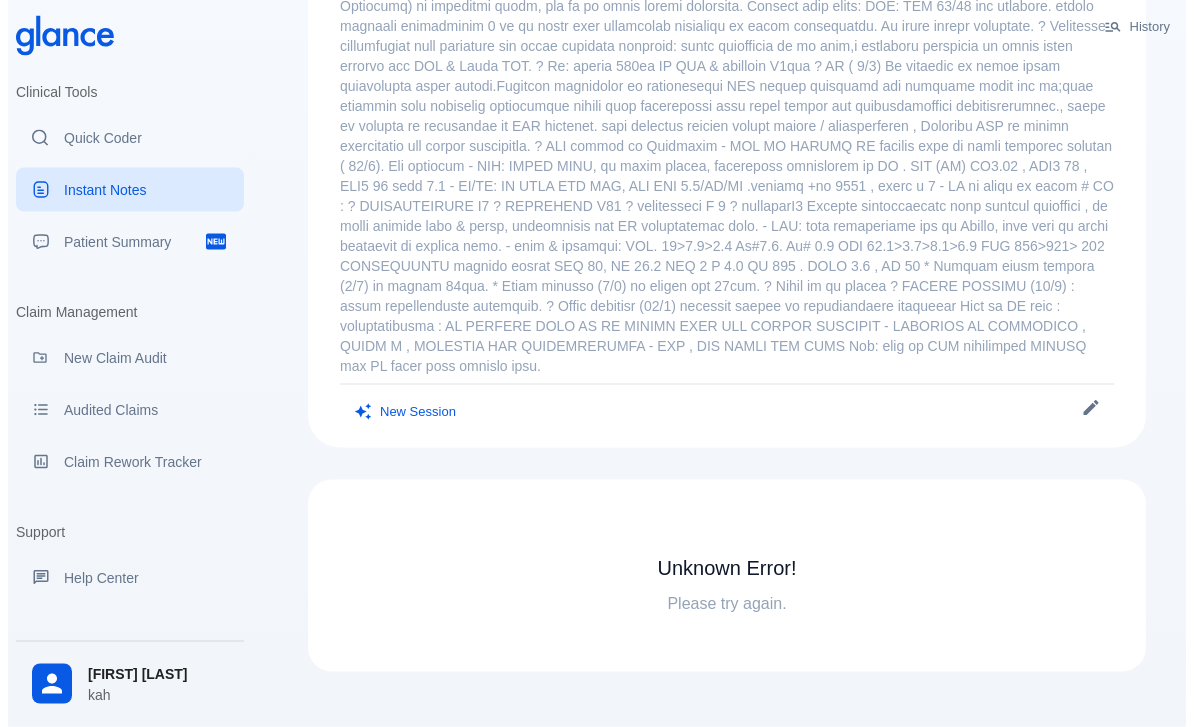 click at bounding box center [920, 412] 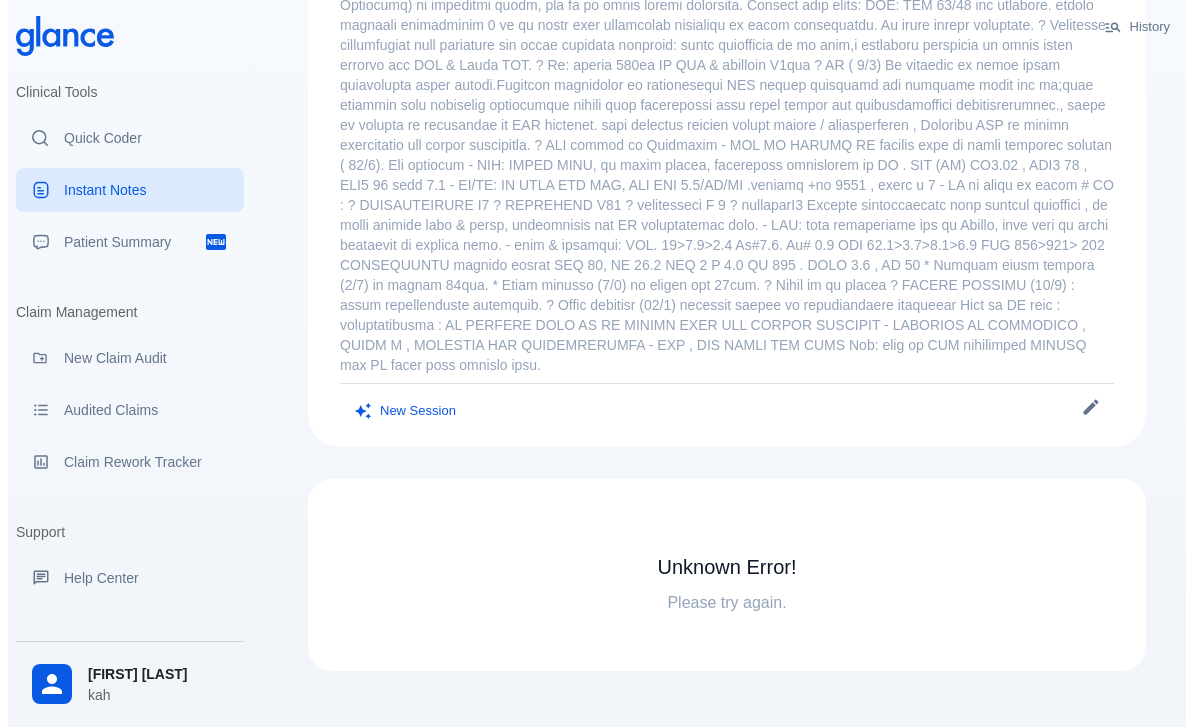 click on "New Session" at bounding box center [406, 411] 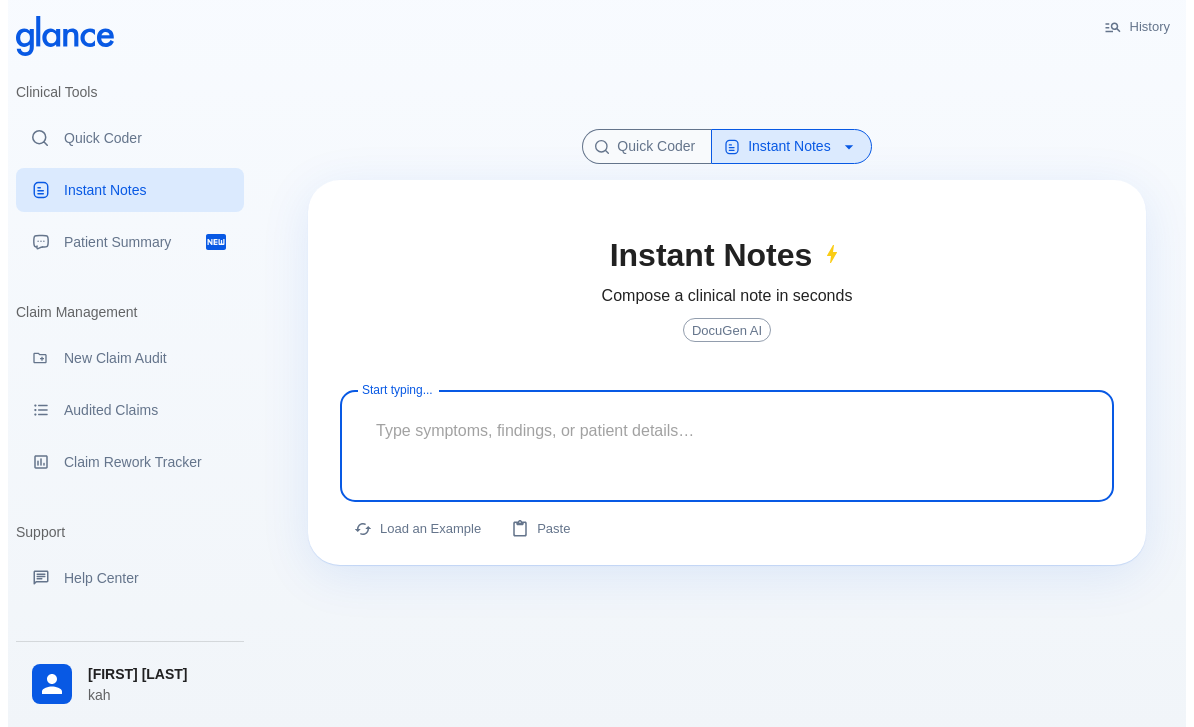 paste on "[AGE] years old boy  unkown,
case of RTA with wound infection
c/o Extensive lower limb degluving injury from thigh till foot with crushed muscle
patient on [DATE]/[MONTH] went to OR for debridemnt and tissue culture taking , showed Acinetobacter baumanni
post [NUMBER]rd session of debridement of necrotic skin and muscles were done on [DATE]-[MONTH]-025 and tissue culture was not sent
patient seen today :
not intubated
had [NUMBER] spikes of fever at [TIME] [TEMP] , at [TIME] [TEMP]
yasterday morning developed a rash over the right gluteal area , seen by derma and their impression is allergic contact dermatitis started on hydrocortisone locally and the rash seems to be improving
labs:
ETT culture showed Acinetobacter baumanni  at ([DATE]/[MONTH])
tissue culture showed  at ([DATE]/[MONTH])
CRP initially at [DATE]/[MONTH] ([NUMBER]) then repeated at [DATE]/[MONTH] ([NUMBER])then repeated ([DATE]/[MONTH]) > [NUMBER]
ESR initially at [DATE]/[MONTH] ([NUMBER]) then repeated at [DATE]/[MONTH] ([NUMBER]) [DATE]/[MONTH] > [NUMBER]
BLOOD CULTURE FORM CENTRAL LINE ([DATE]/[MONTH]): NO GROWTH AFTER [NUMBER] HRS
BLOOD CULTURE FROM PERIPHERAL LINE ([DATE]/[MONTH]): NO GROWTH AFTER [NUMBER] HRS
URI..." 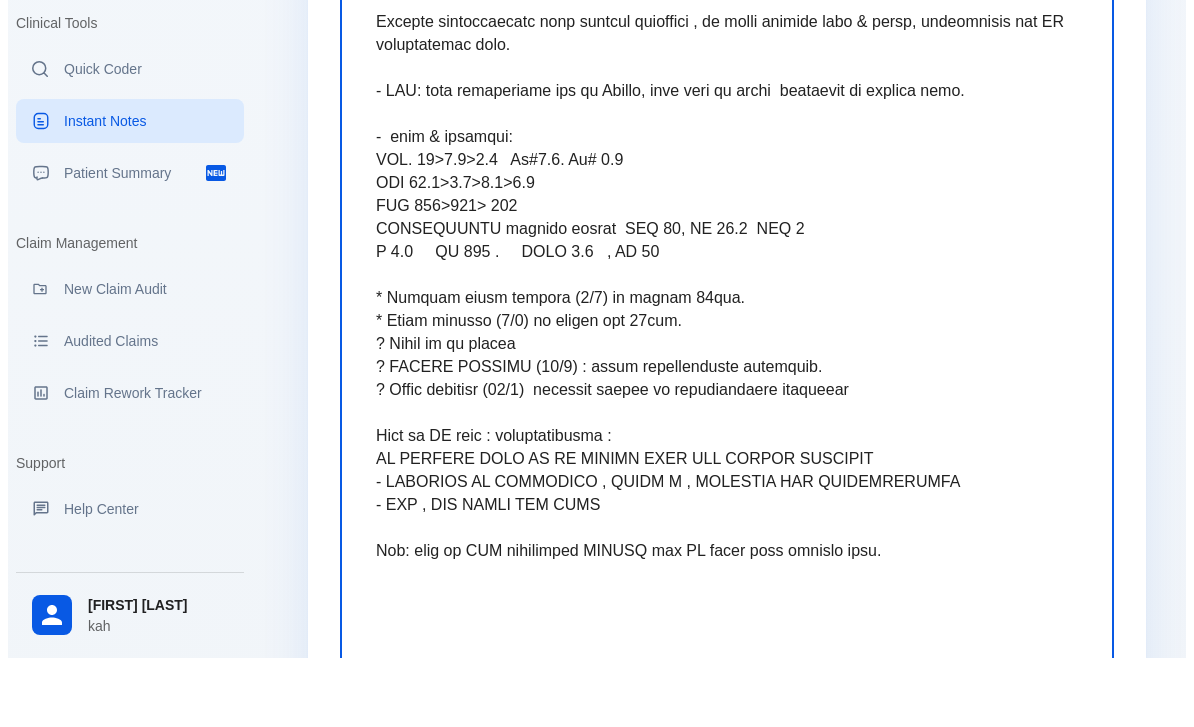 scroll, scrollTop: 64, scrollLeft: 0, axis: vertical 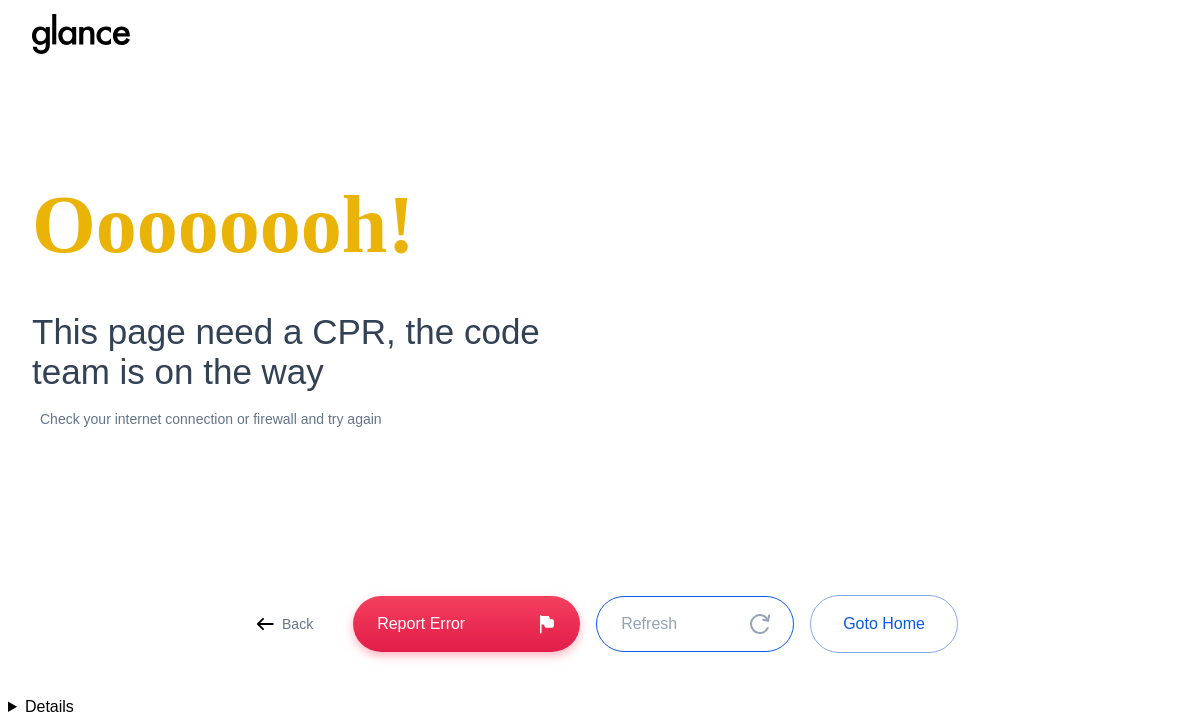 click on "Refresh" at bounding box center [695, 624] 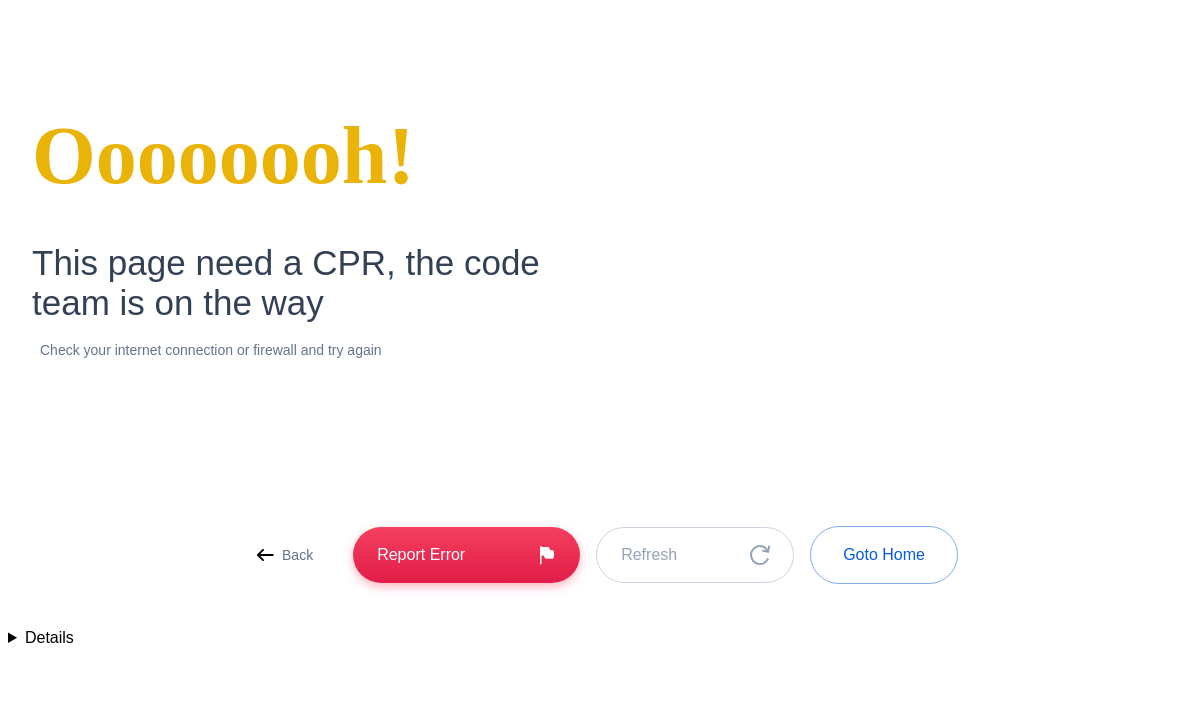 scroll, scrollTop: 64, scrollLeft: 0, axis: vertical 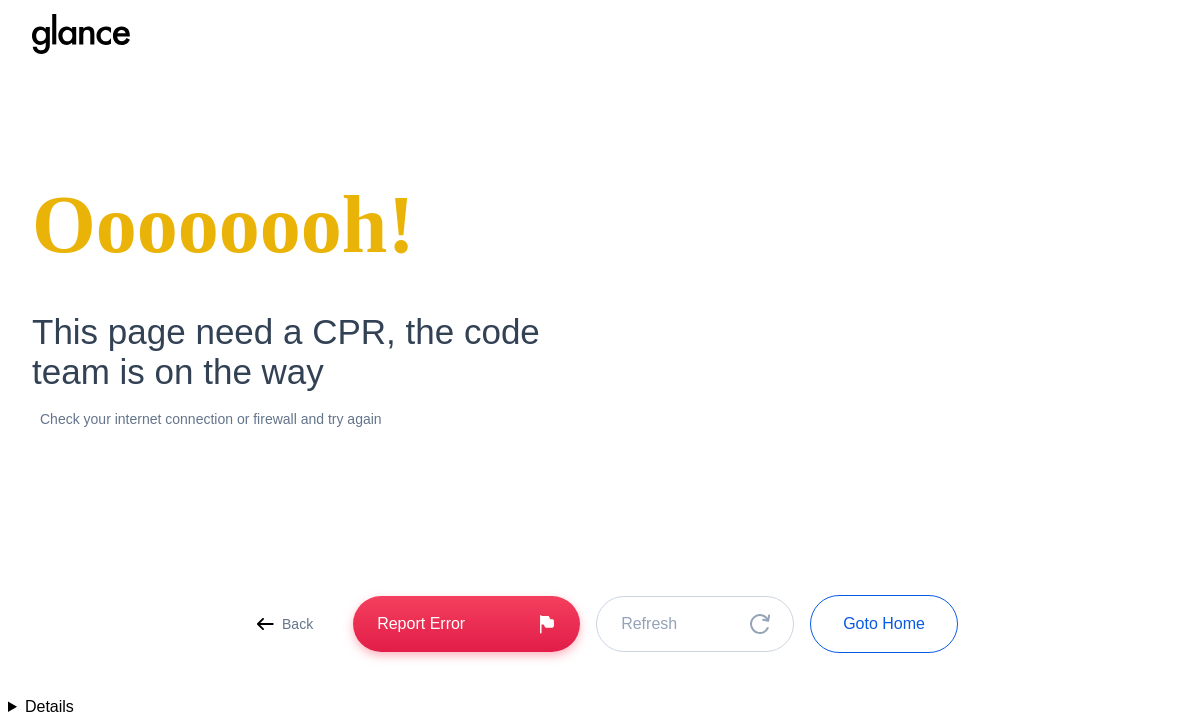 click on "Goto Home" at bounding box center (884, 624) 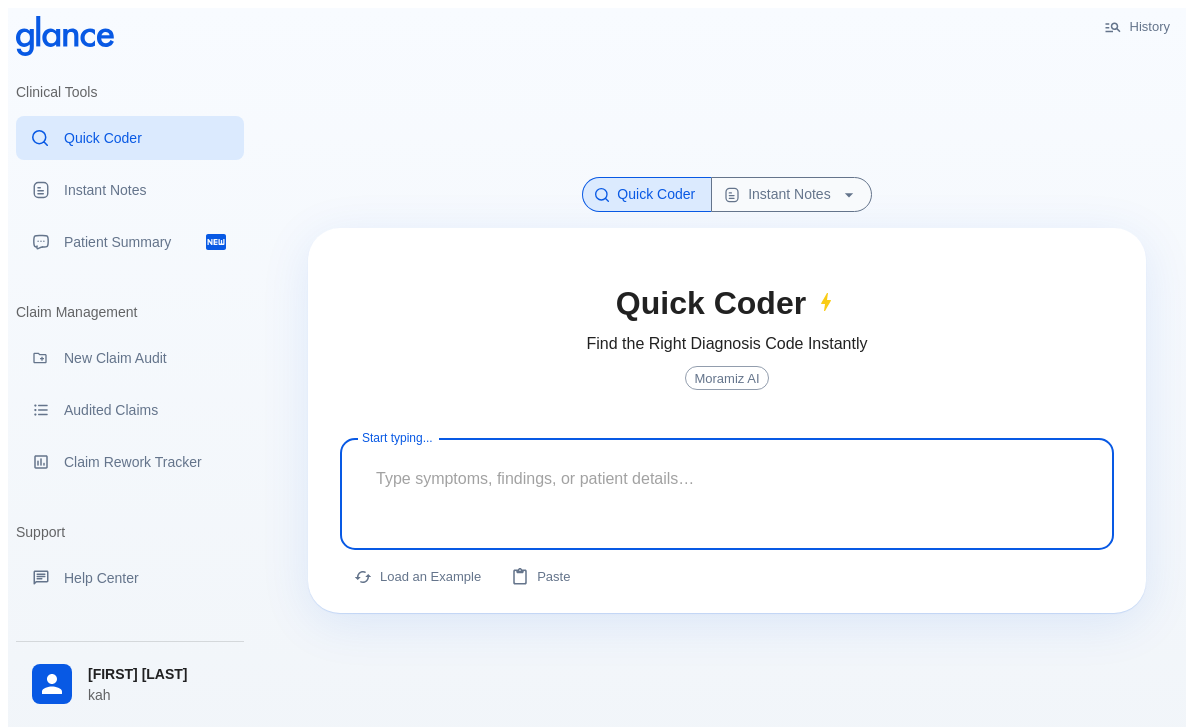 scroll, scrollTop: 0, scrollLeft: 0, axis: both 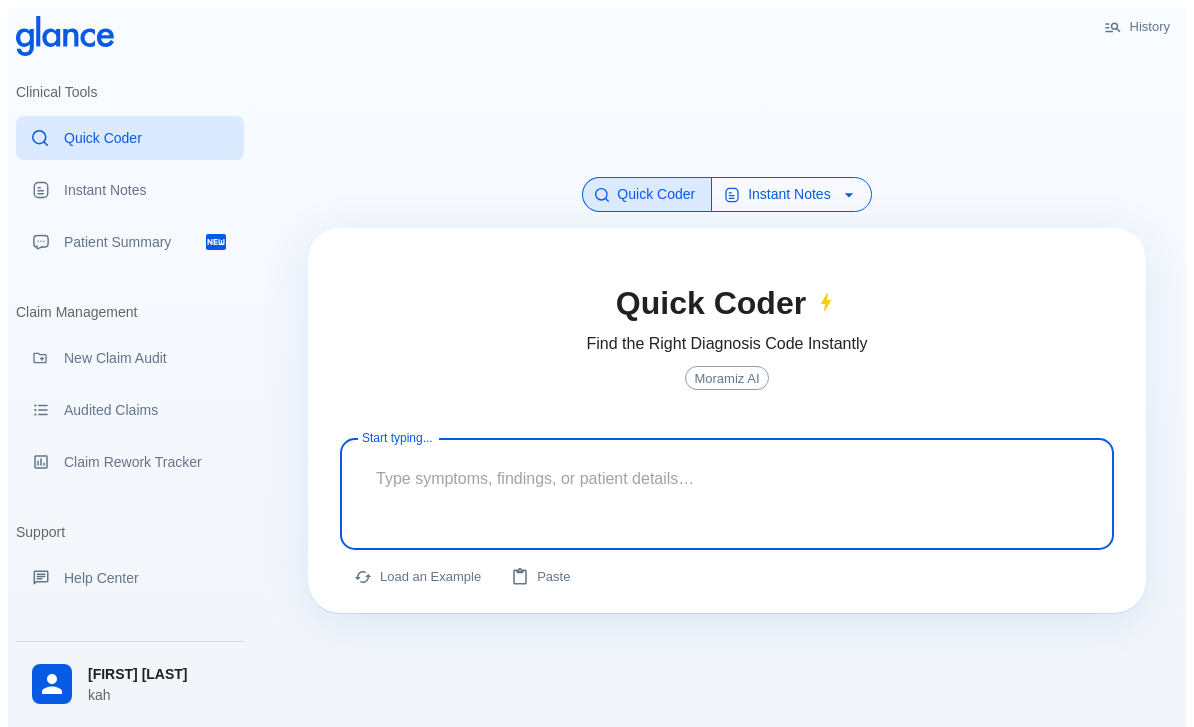 click on "Instant Notes" at bounding box center [791, 194] 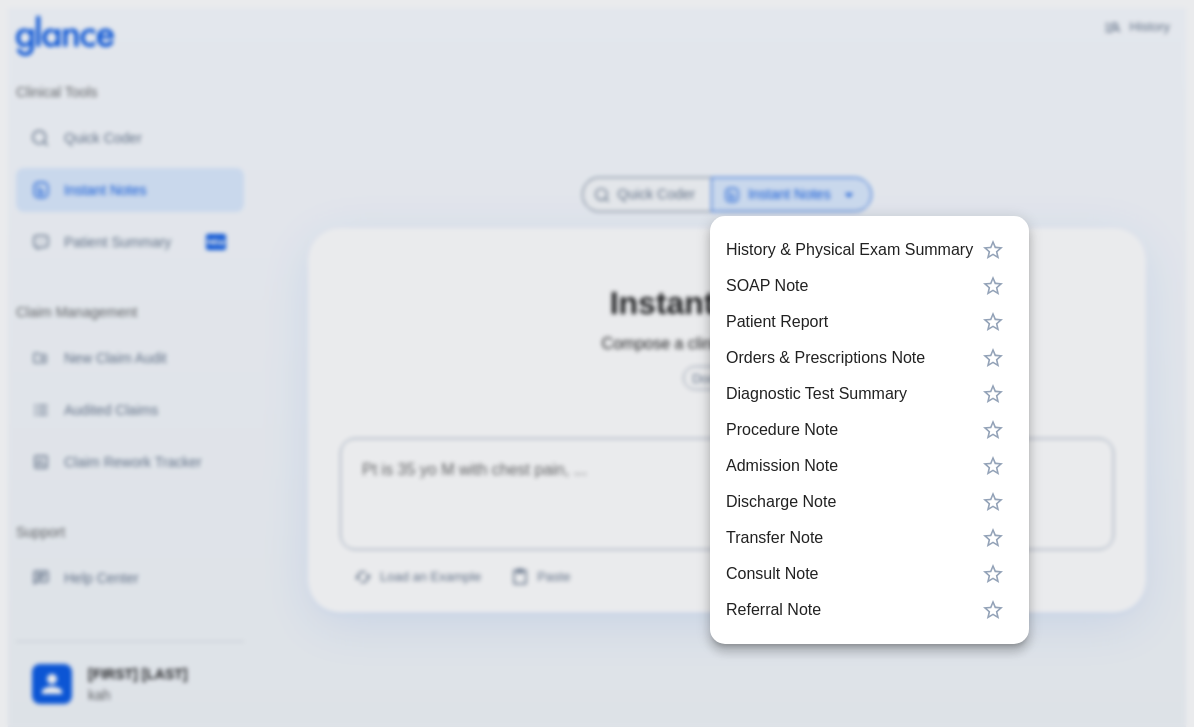 click on "History & Physical Exam Summary" at bounding box center (849, 250) 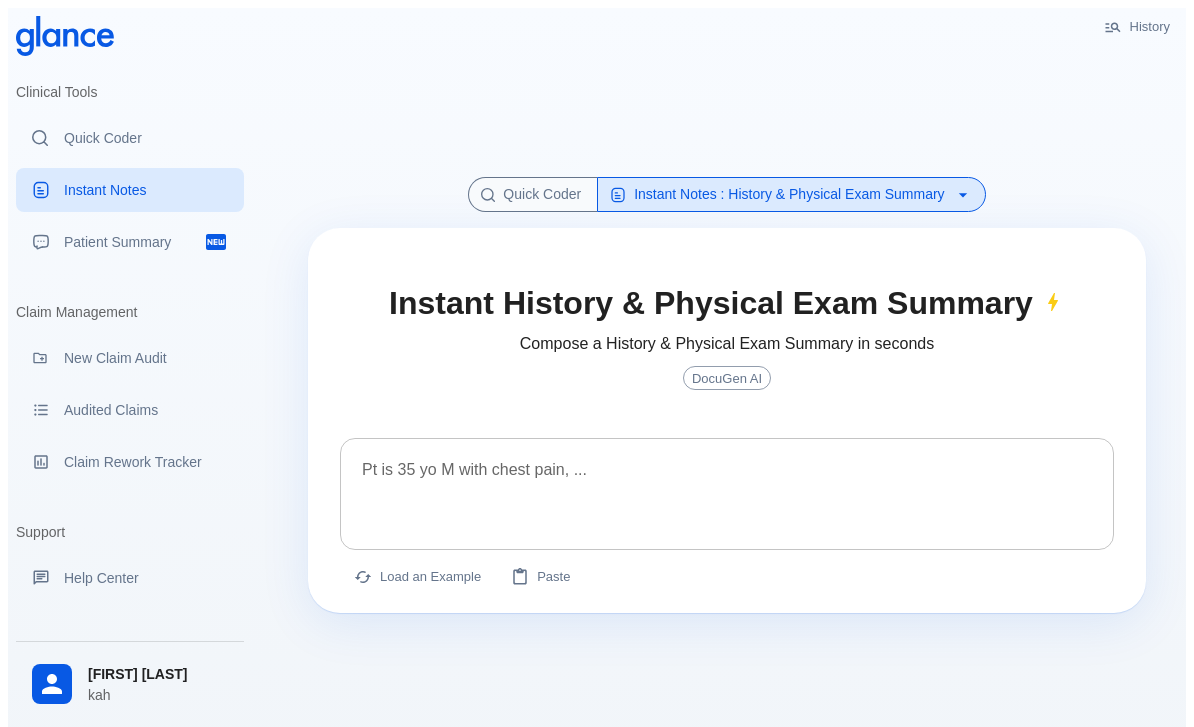 click at bounding box center [727, 478] 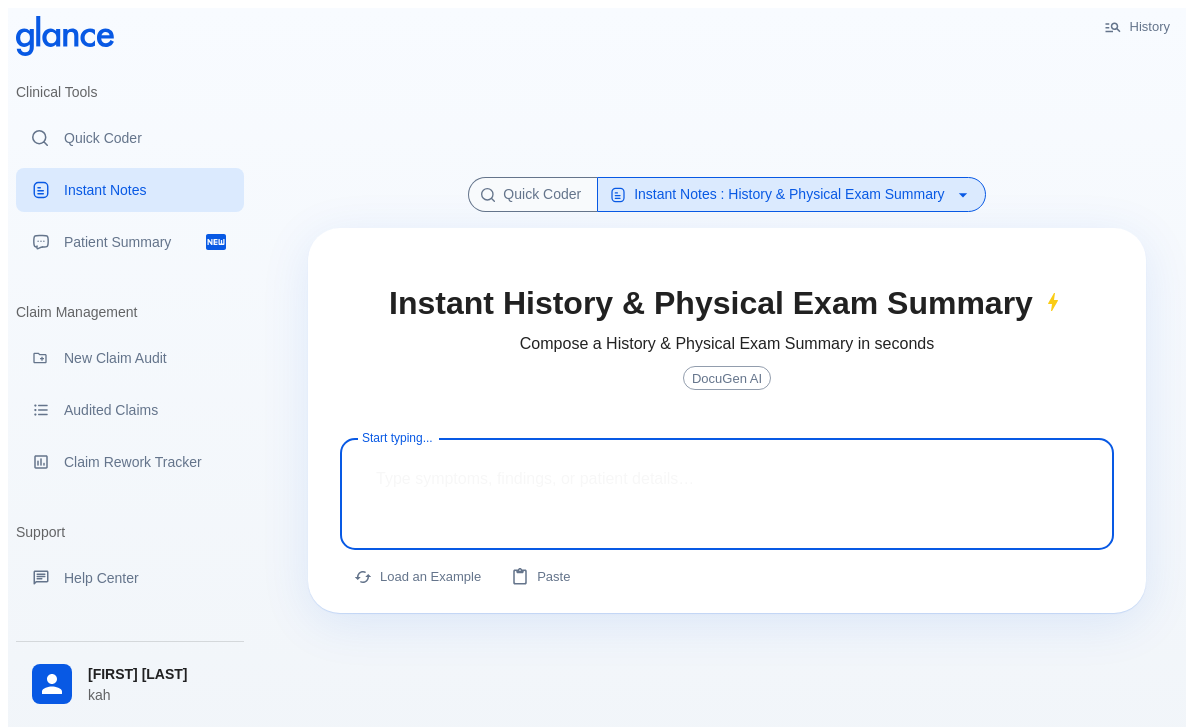 paste on "[AGE] years old boy  unkown,
case of RTA with wound infection
c/o Extensive lower limb degluving injury from thigh till foot with crushed muscle
patient on [DATE] went to OR for debridemnt and tissue culture taking , showed Acinetobacter baumanni
post 3rd session of debridement of necrotic skin and muscles were done on [DATE] and tissue culture was not sent
patient seen today :
not intubated
had 2 spikes of fever at [TIME] [TEMP] , at [TIME] [TEMP]
yasterday morning developed a rash over the right gluteal area , seen by derma and their impression is allergic contact dermatitis started on hydrocortisone locally and the rash seems to be improving
labs:
ETT culture showed Acinetobacter baumanni  at ([DATE])
tissue culture showed  at ([DATE])
CRP initially at [DATE] ([VALUE]) then repeated at [DATE] ([VALUE])then repeated ([DATE]) > [VALUE]
ESR initially at [DATE] ([VALUE]) then repeated at [DATE] ([VALUE]) [DATE] > [VALUE]
BLOOD CULTURE FORM CENTRAL LINE ([DATE]): NO GROWTH AFTER 48 HRS
BLOOD CULTURE FROM PERIPHERAL LINE ([DATE]): NO GROWTH AFTER 48 HRS
URI..." 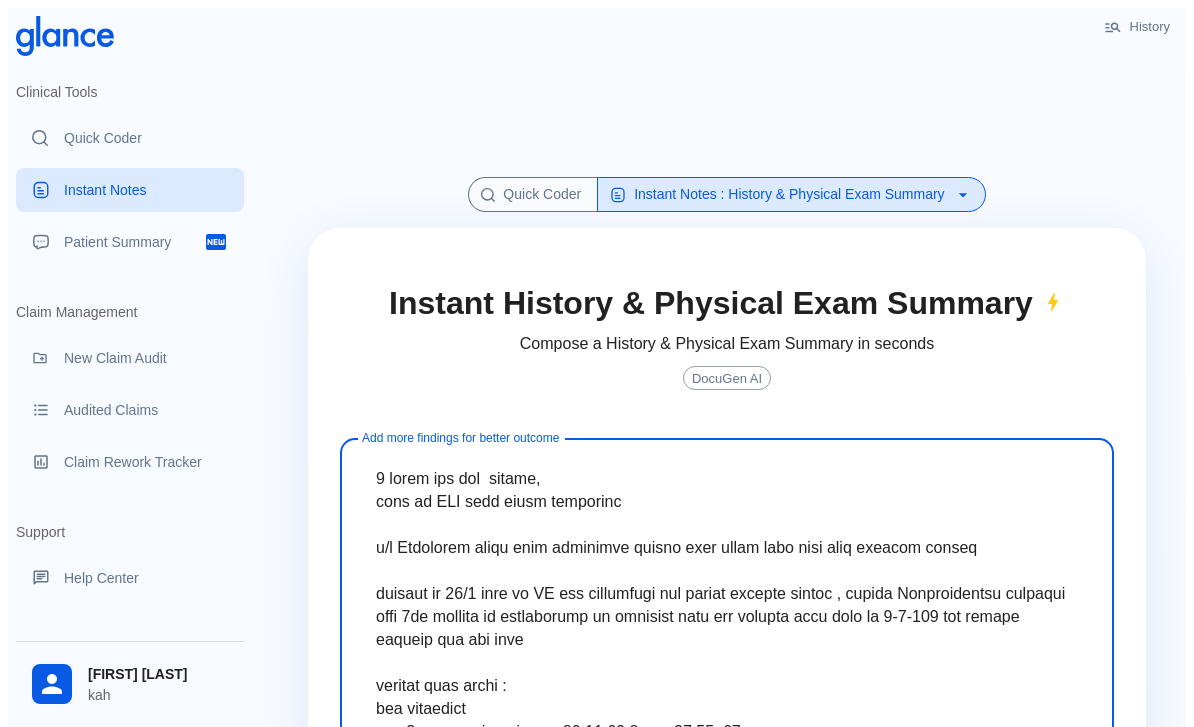 scroll, scrollTop: 2698, scrollLeft: 0, axis: vertical 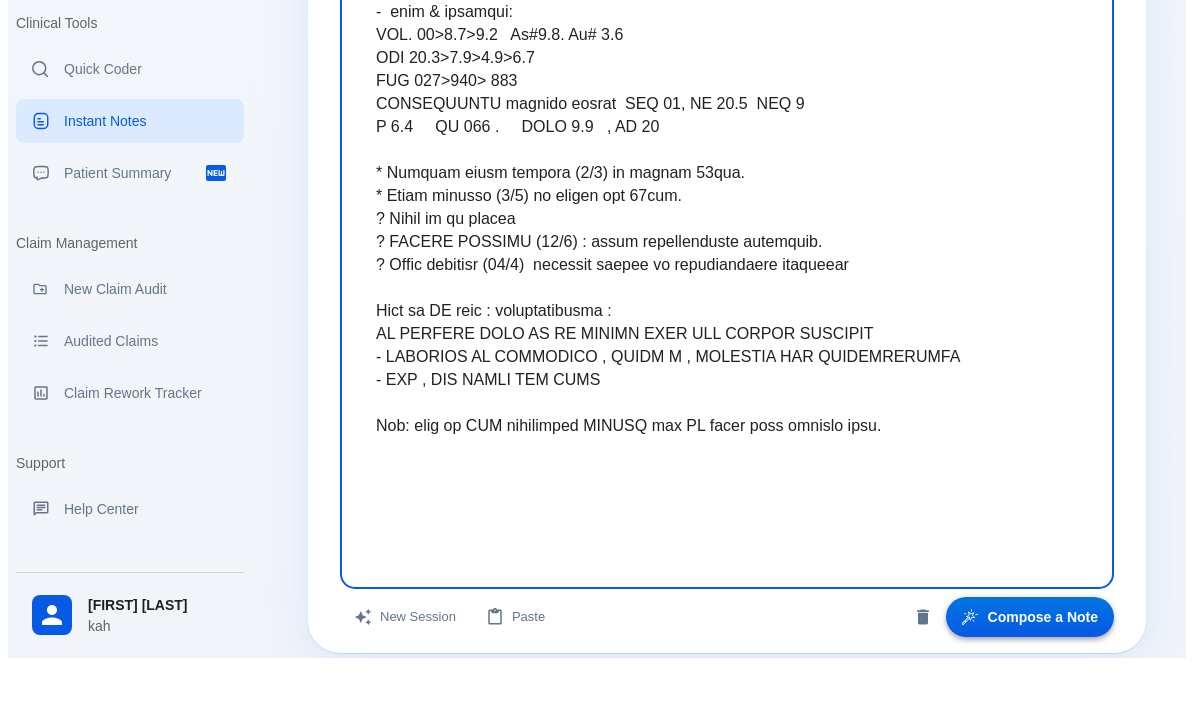 click on "Compose a Note" at bounding box center (1030, 686) 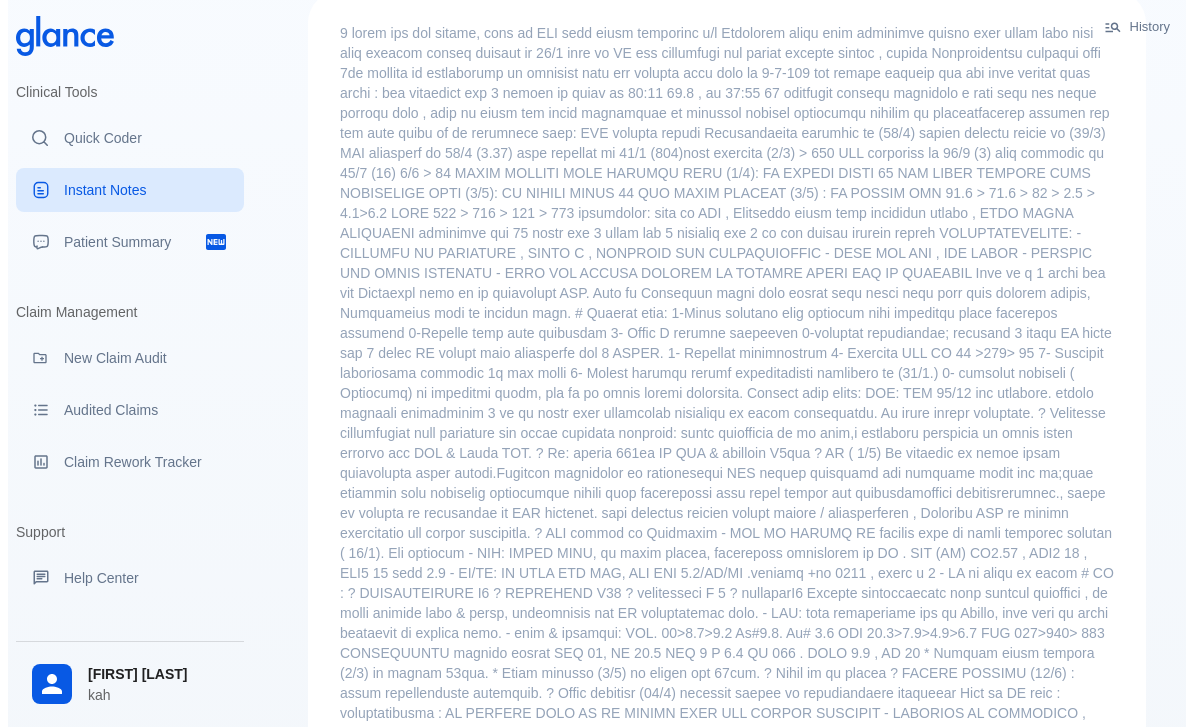 scroll, scrollTop: 0, scrollLeft: 0, axis: both 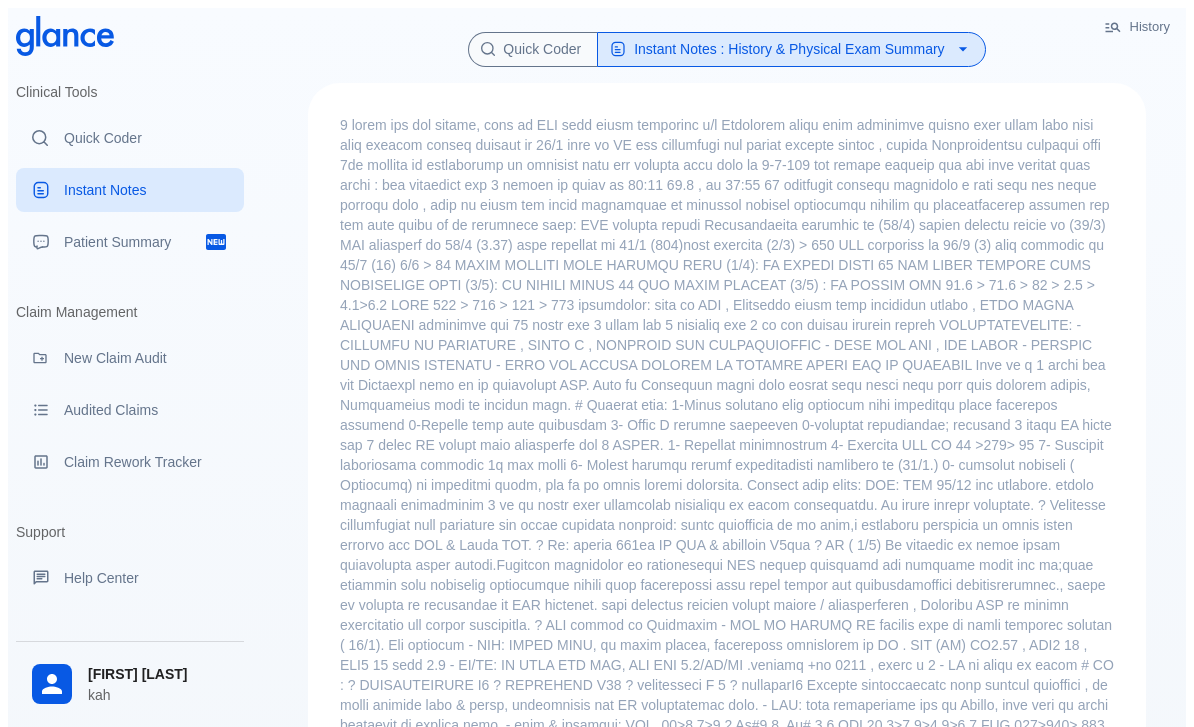 click on "Quick Coder" at bounding box center [146, 138] 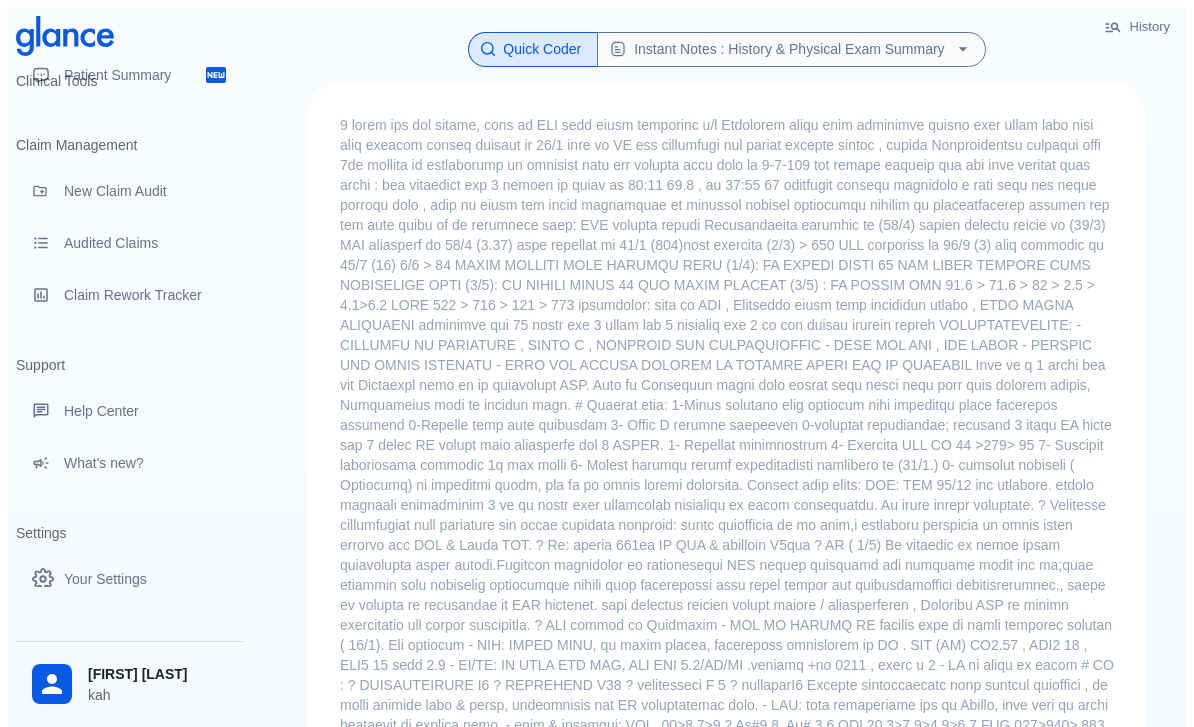 scroll, scrollTop: 165, scrollLeft: 0, axis: vertical 